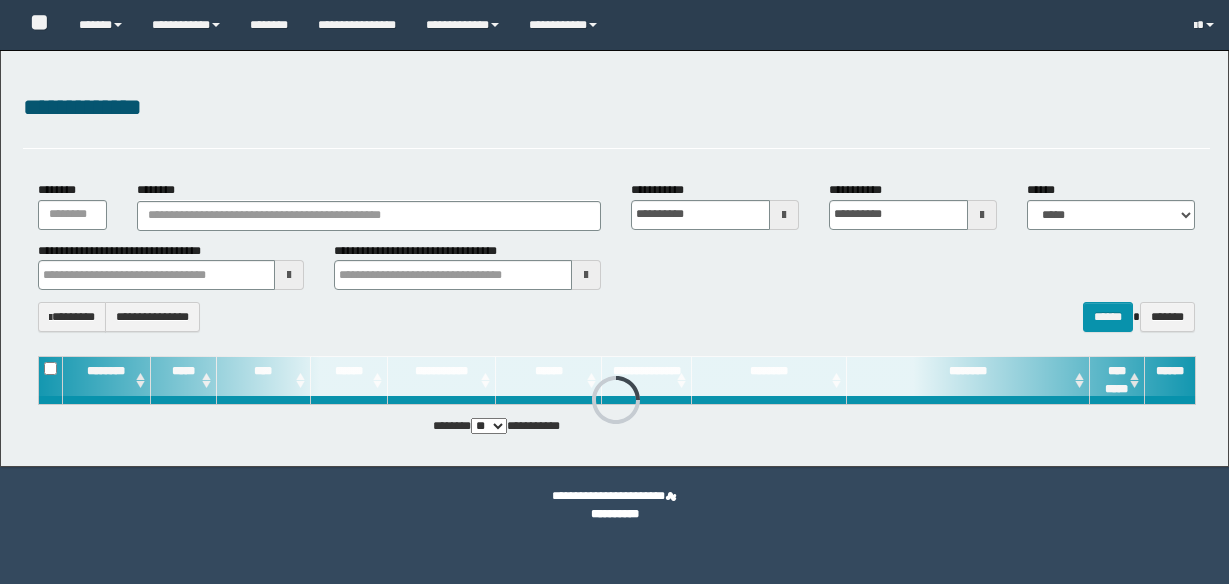 scroll, scrollTop: 0, scrollLeft: 0, axis: both 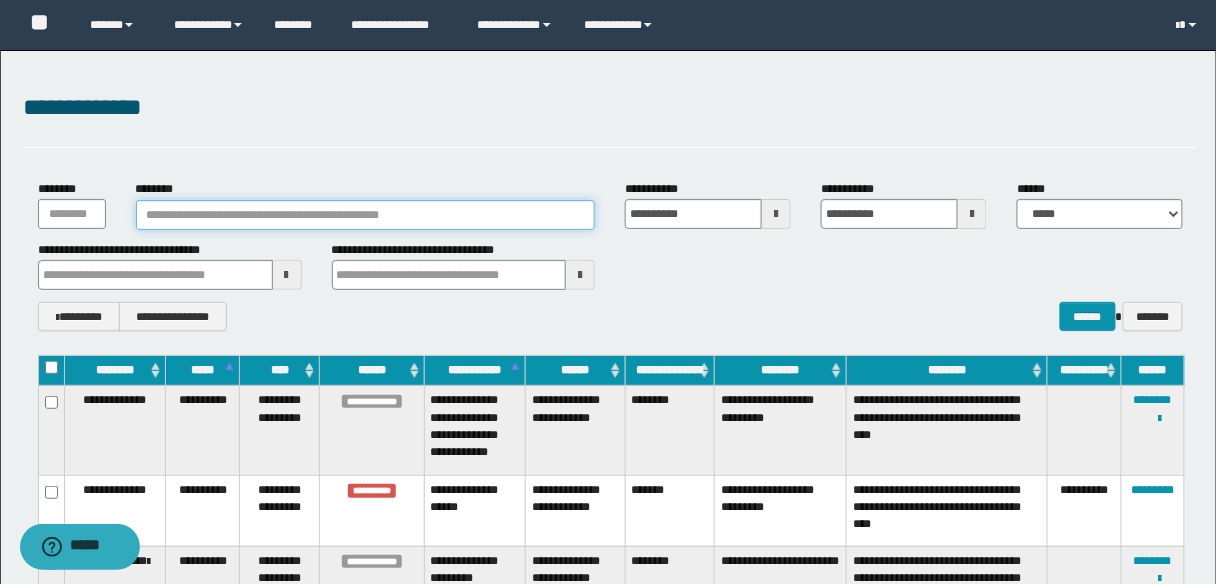 click on "********" at bounding box center [366, 215] 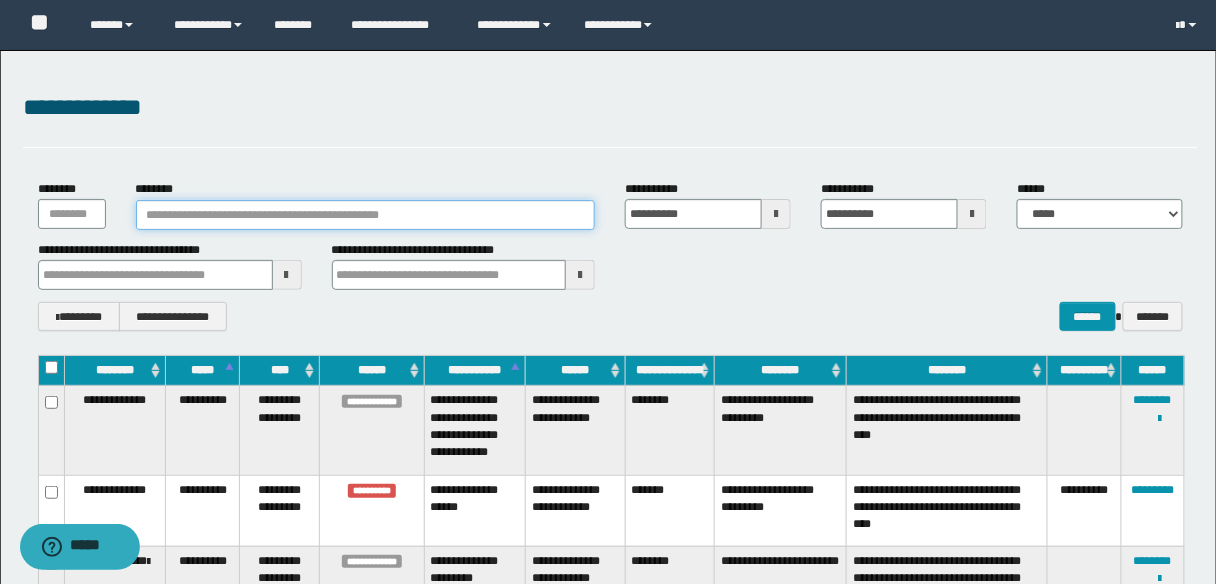 paste on "**********" 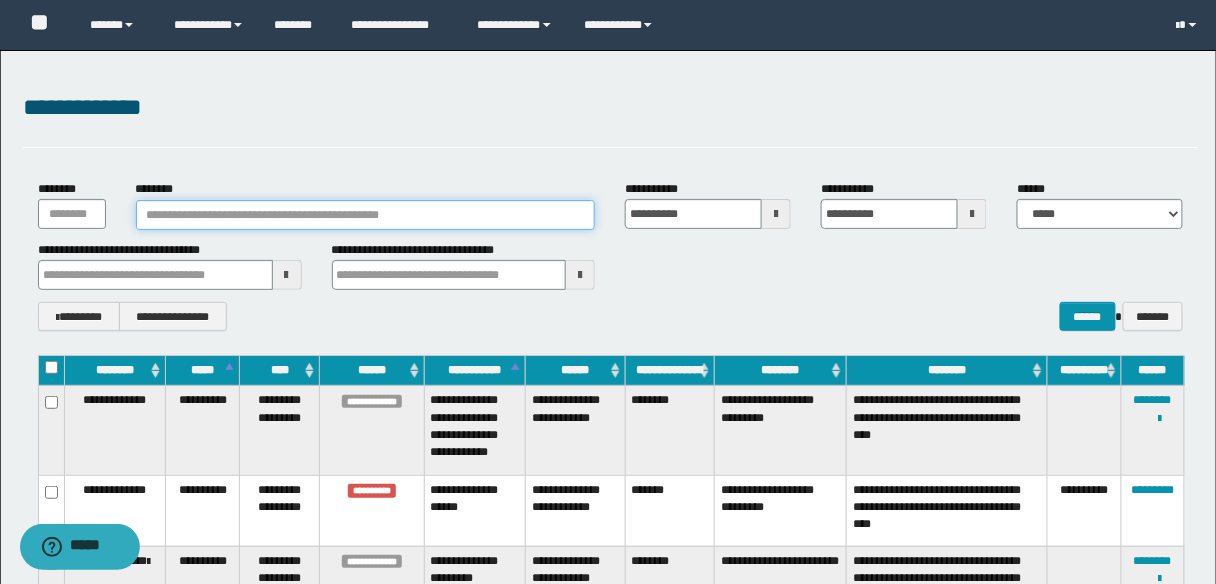 type on "**********" 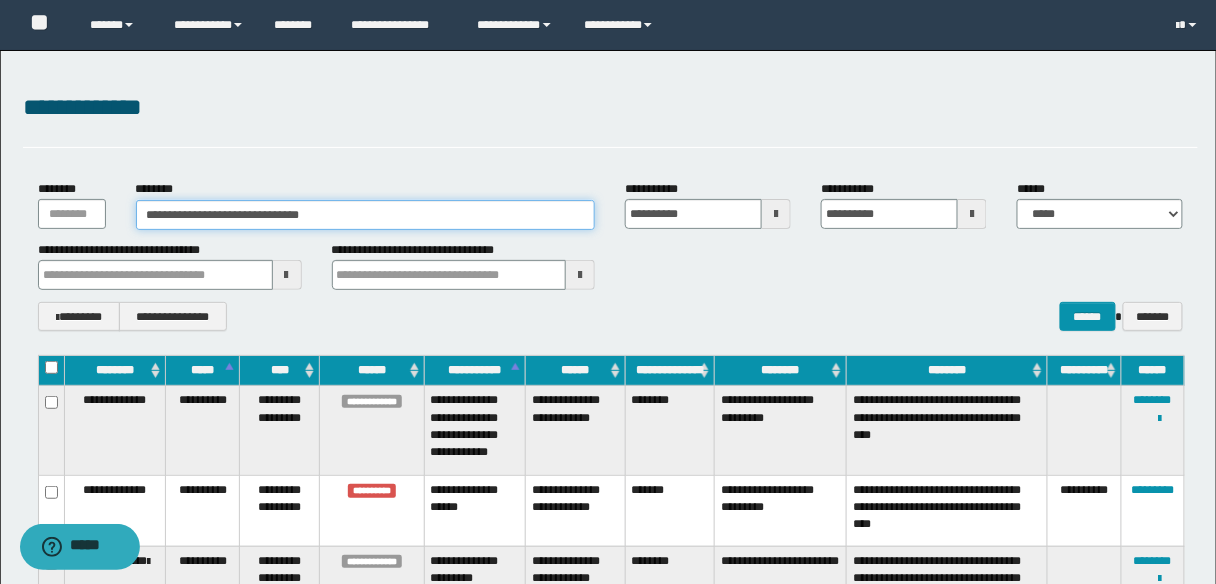 type on "**********" 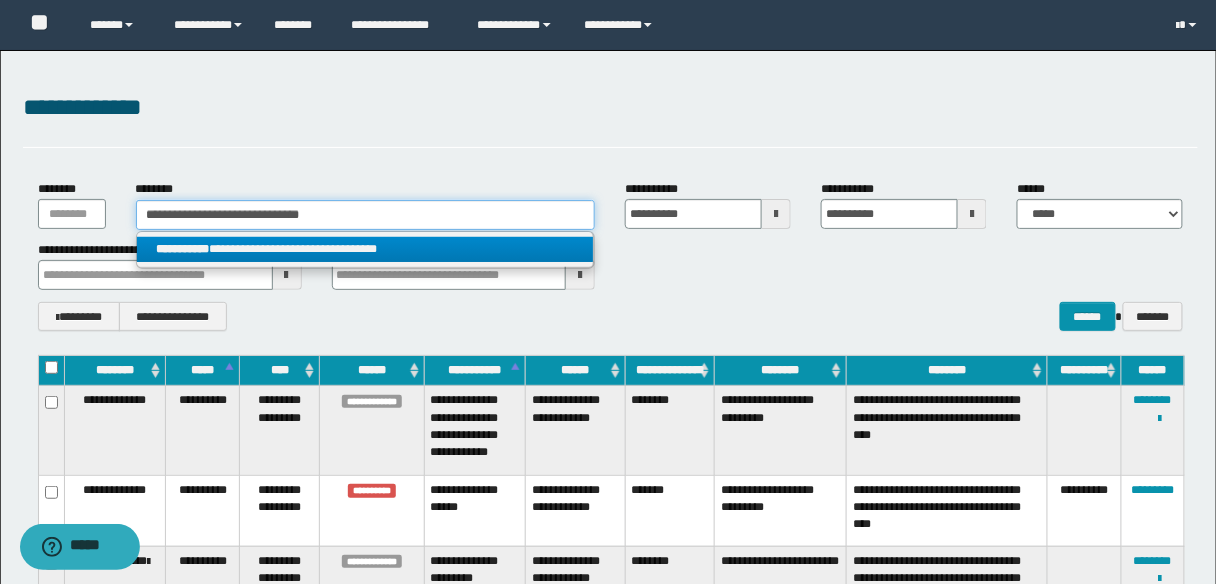 type on "**********" 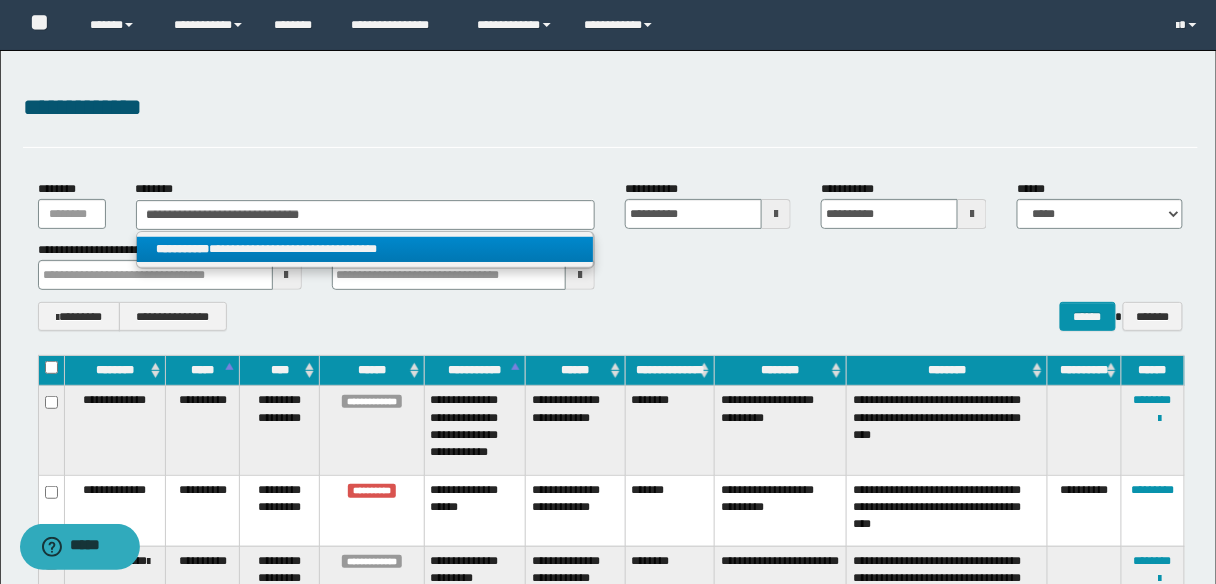 click on "**********" at bounding box center (365, 249) 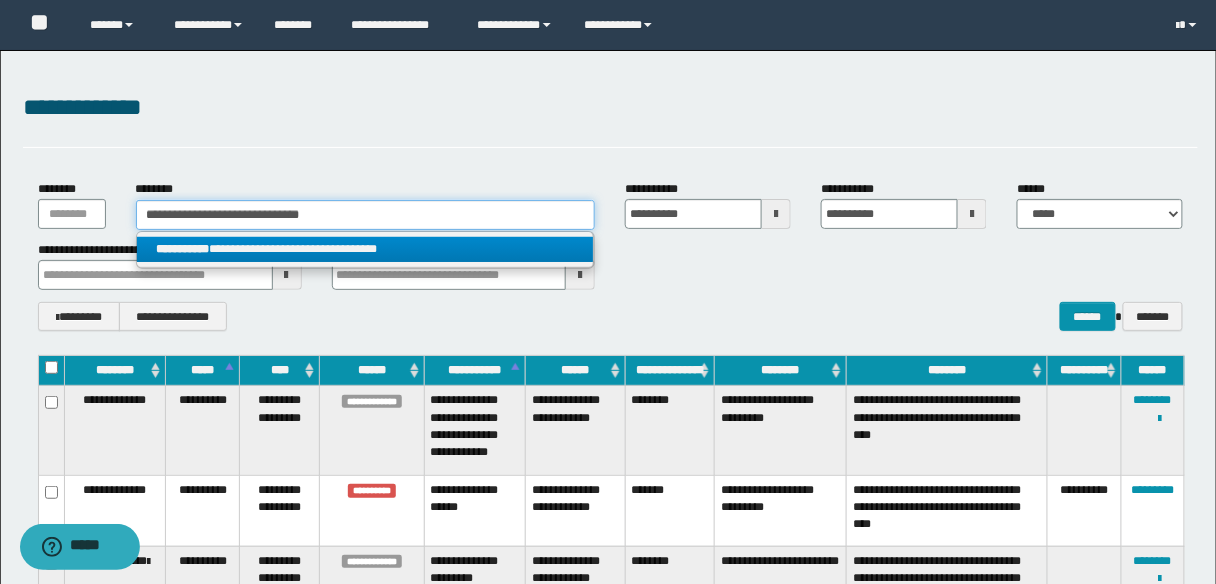 type 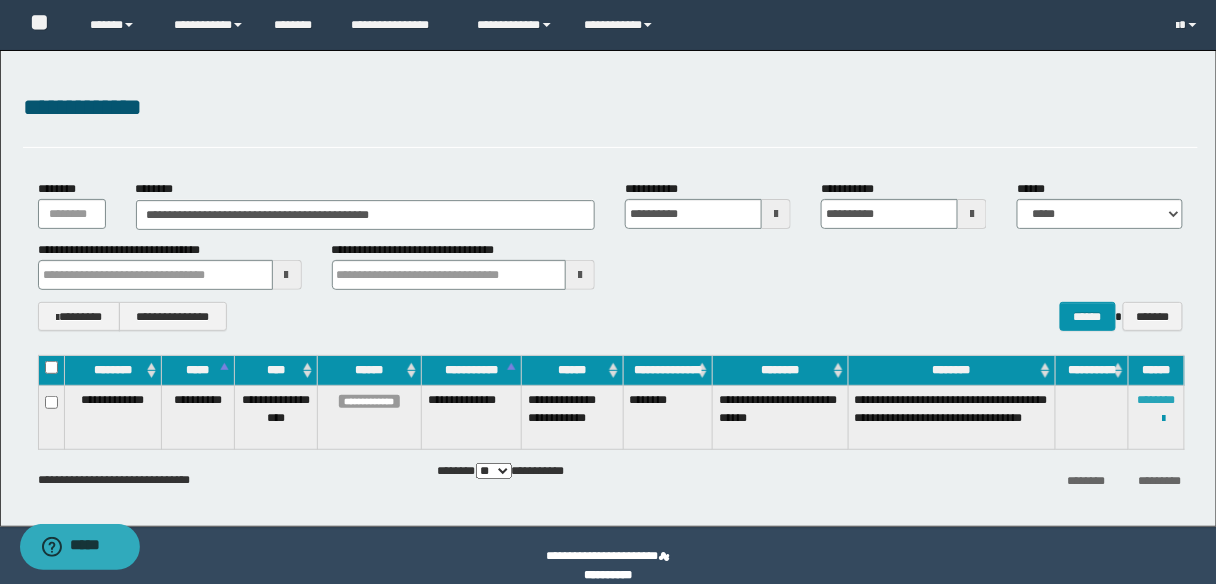 click on "********" at bounding box center (1157, 400) 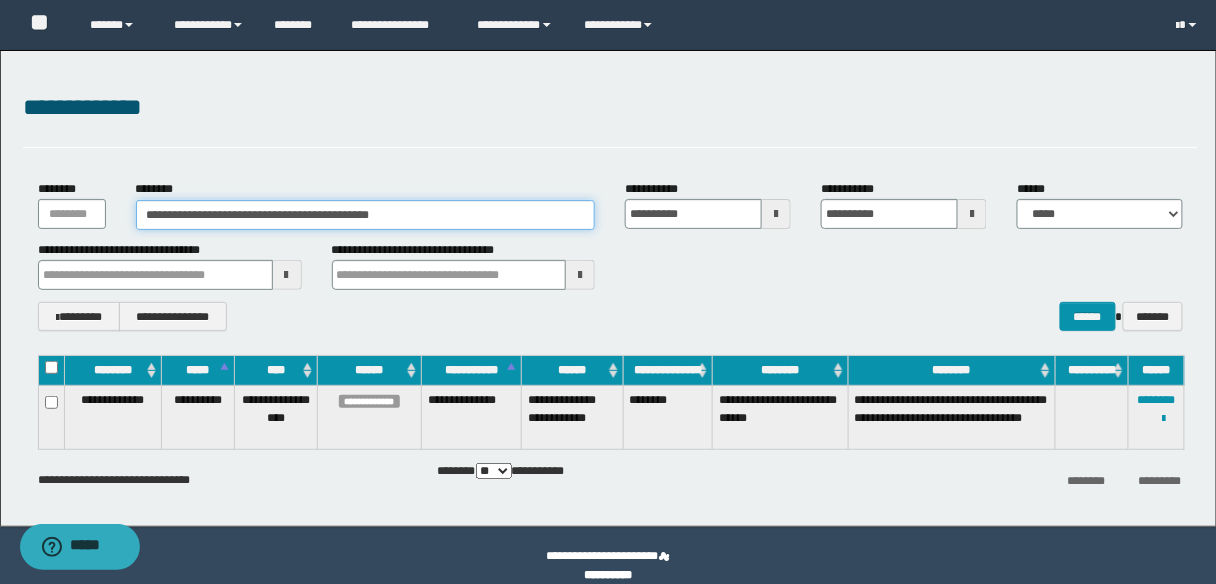 drag, startPoint x: 400, startPoint y: 216, endPoint x: 116, endPoint y: 212, distance: 284.02817 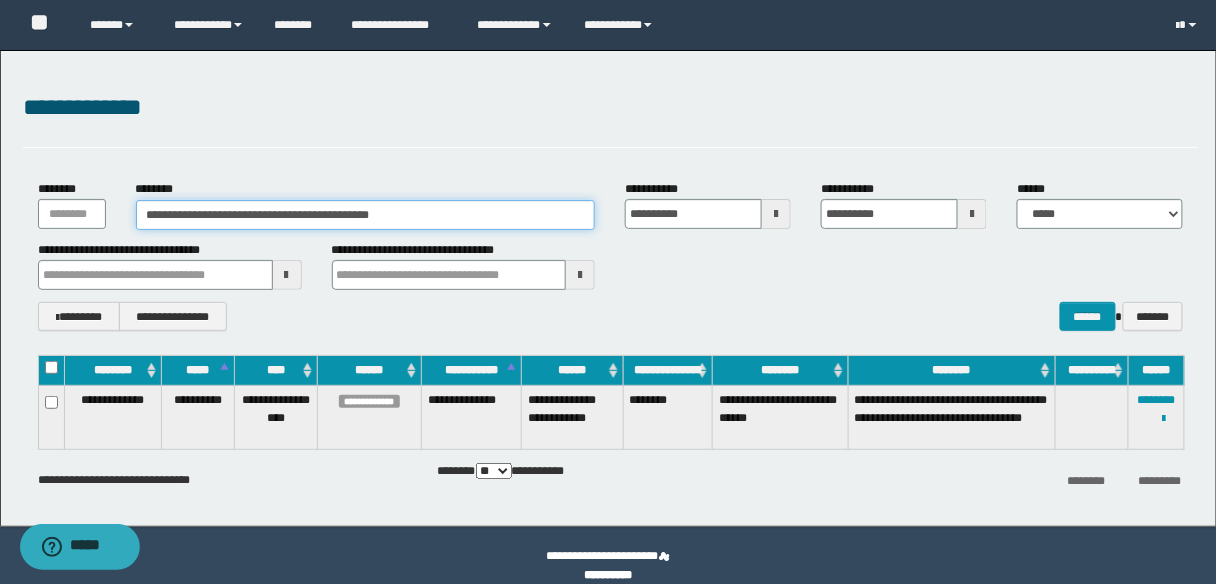 click on "**********" at bounding box center [611, 204] 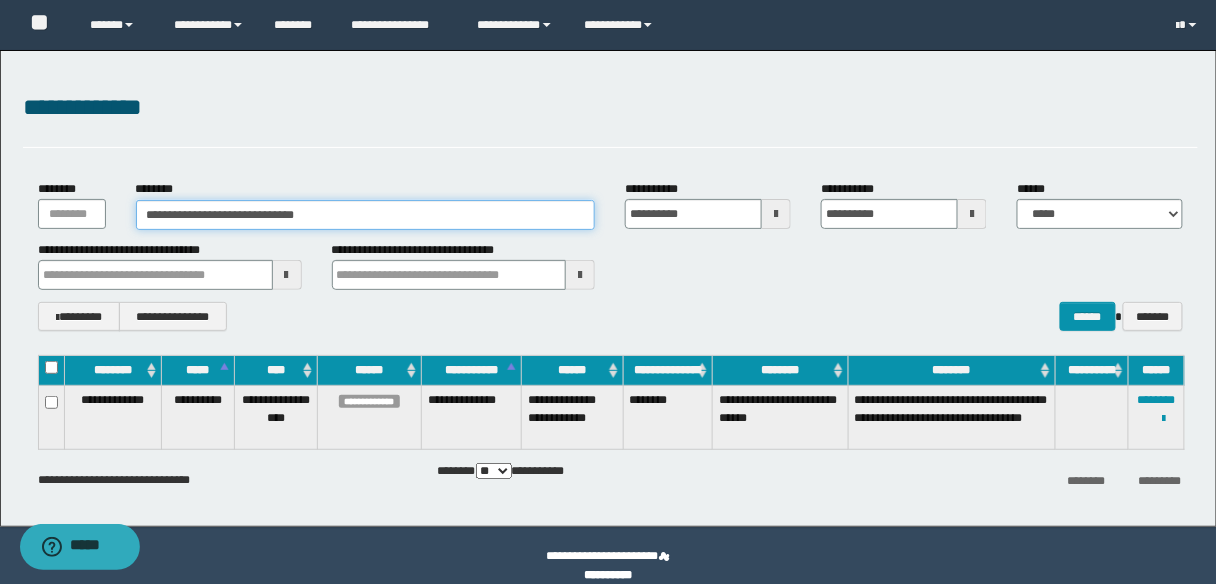 type on "**********" 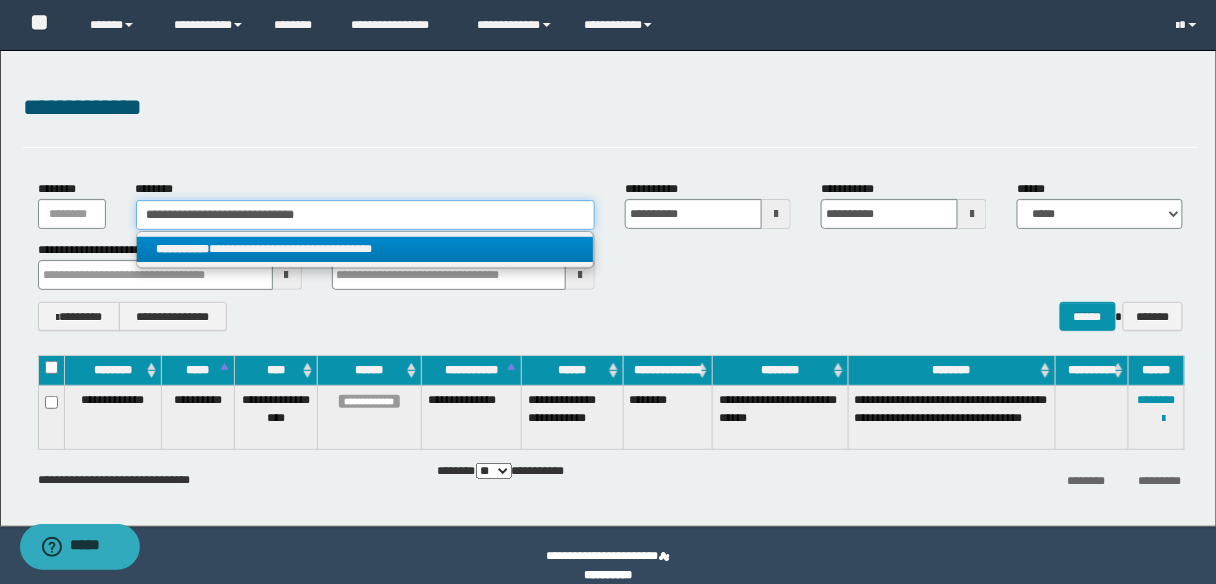 type on "**********" 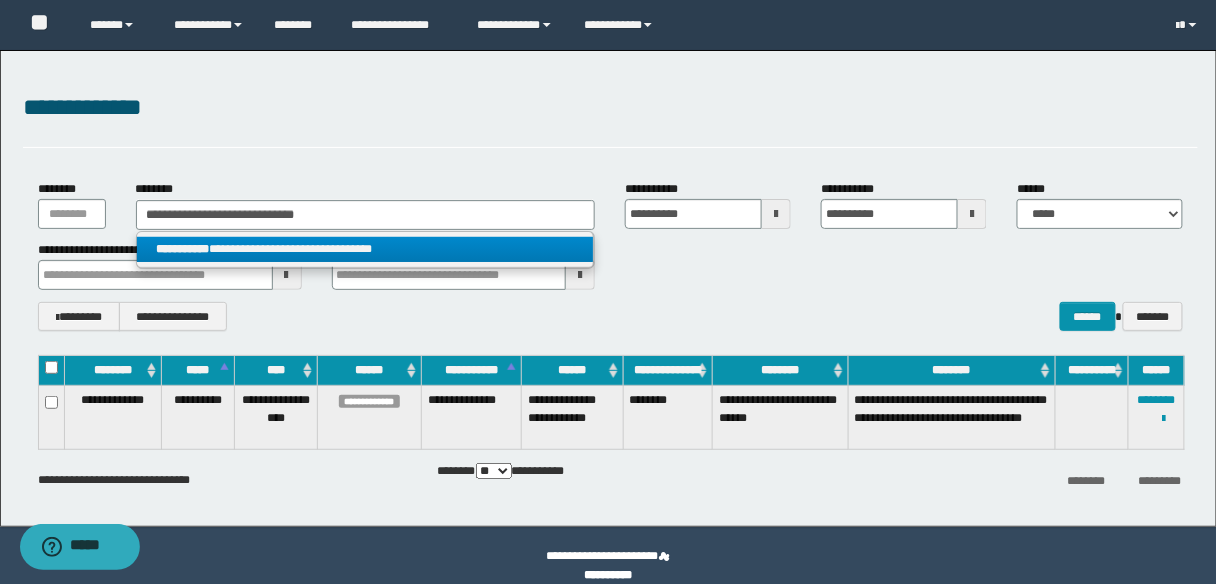 click on "**********" at bounding box center [365, 249] 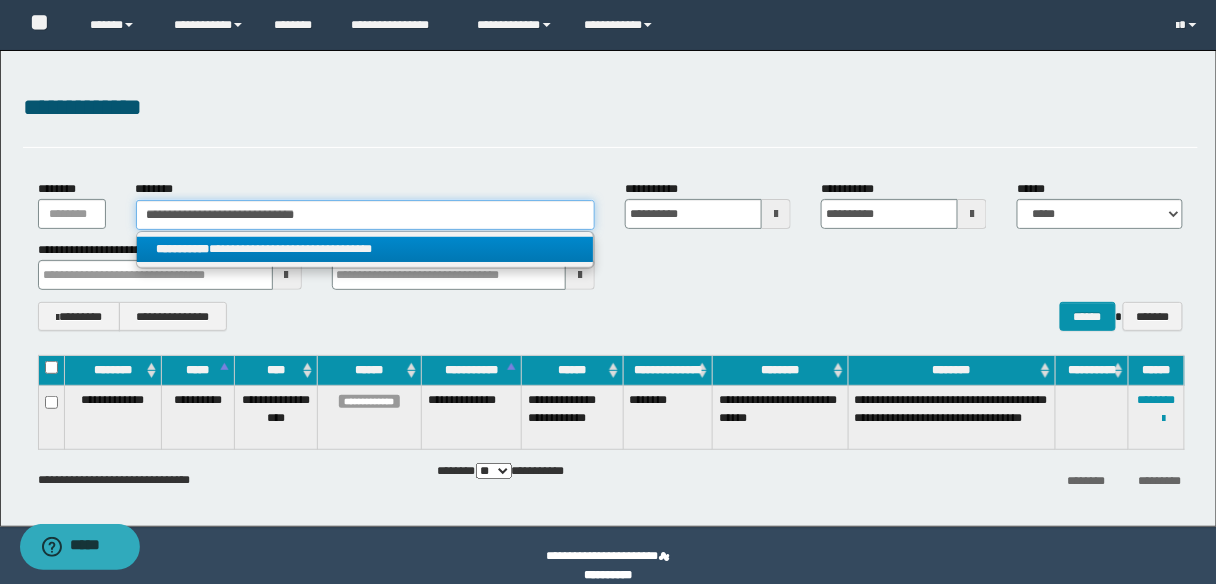 type 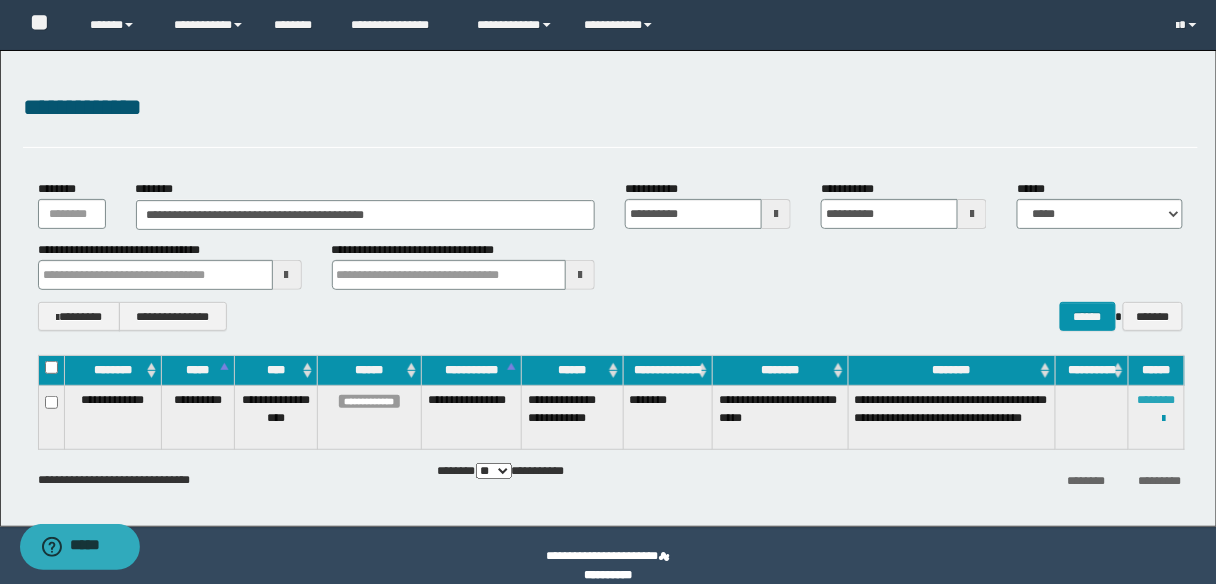 click on "********" at bounding box center [1157, 400] 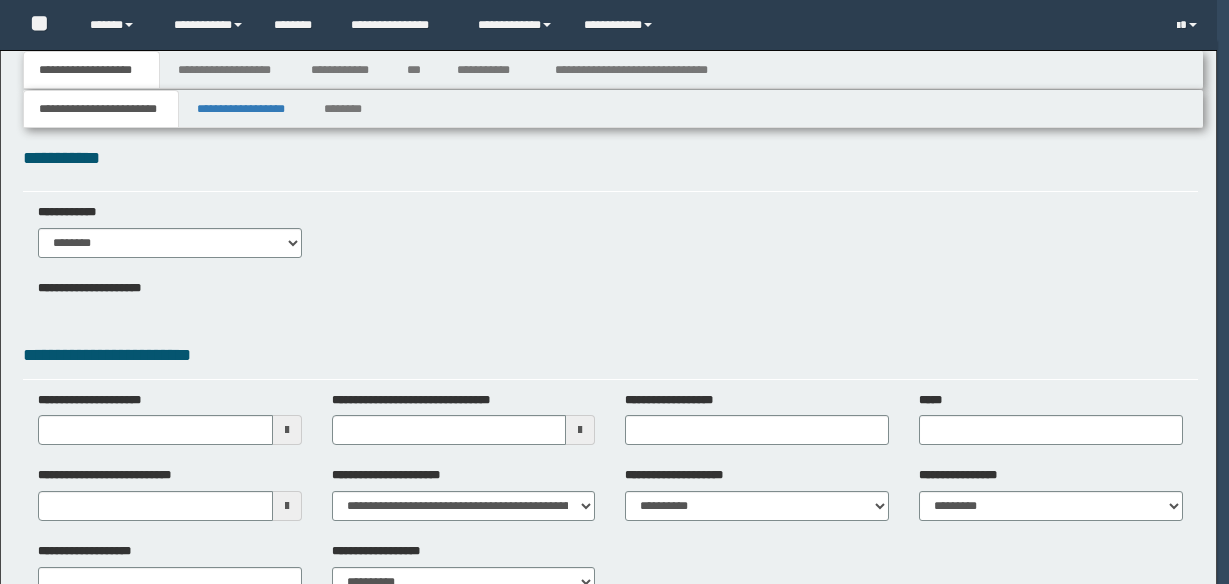 type 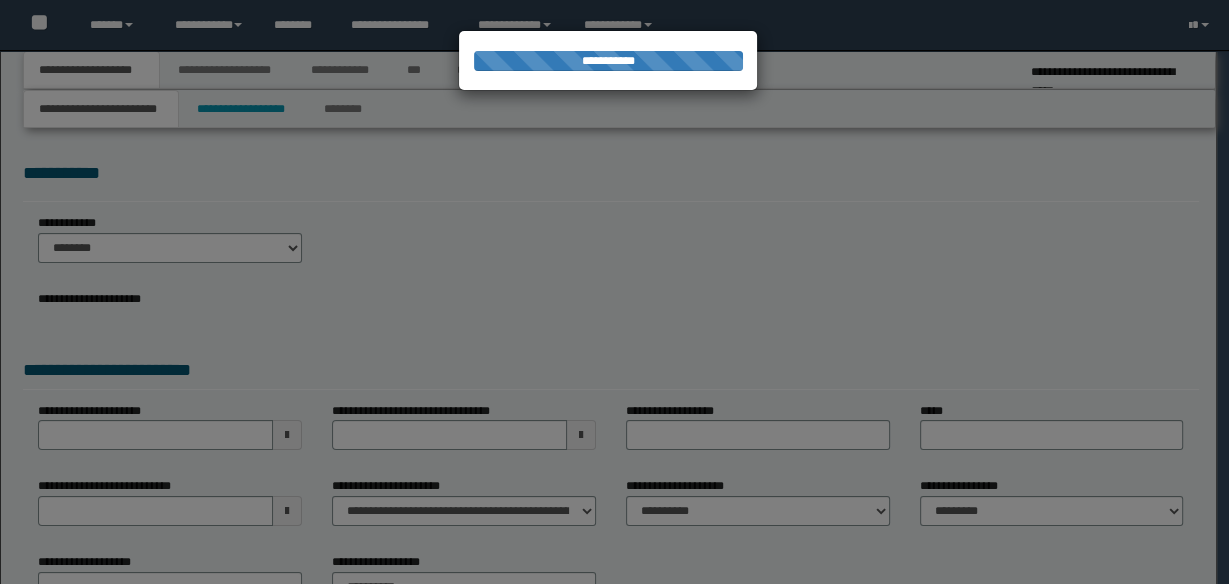 scroll, scrollTop: 0, scrollLeft: 0, axis: both 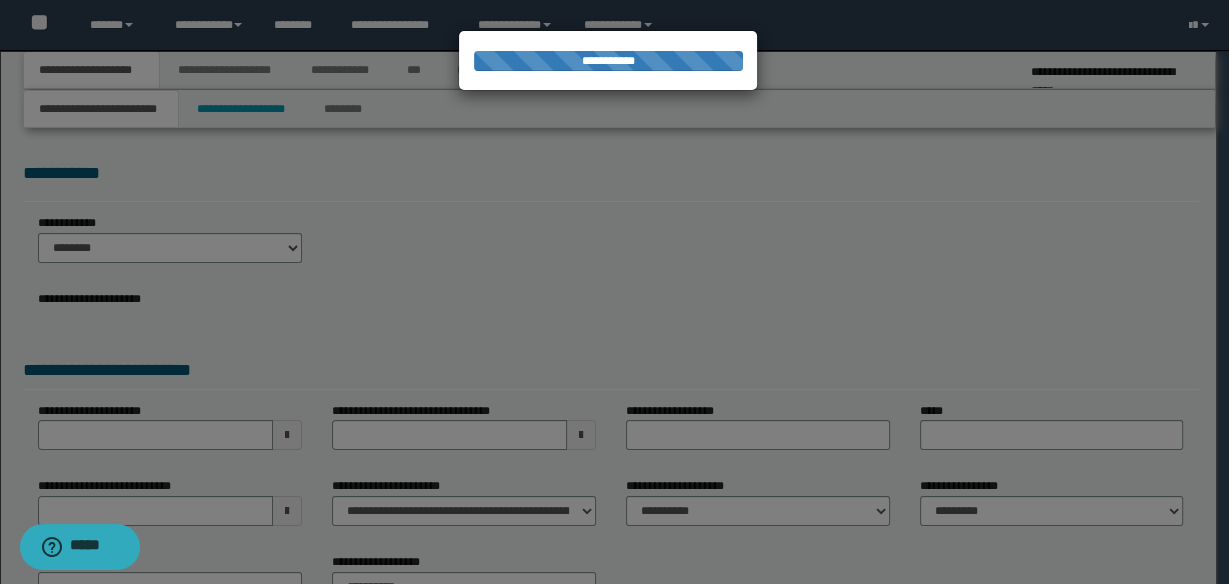 type on "**********" 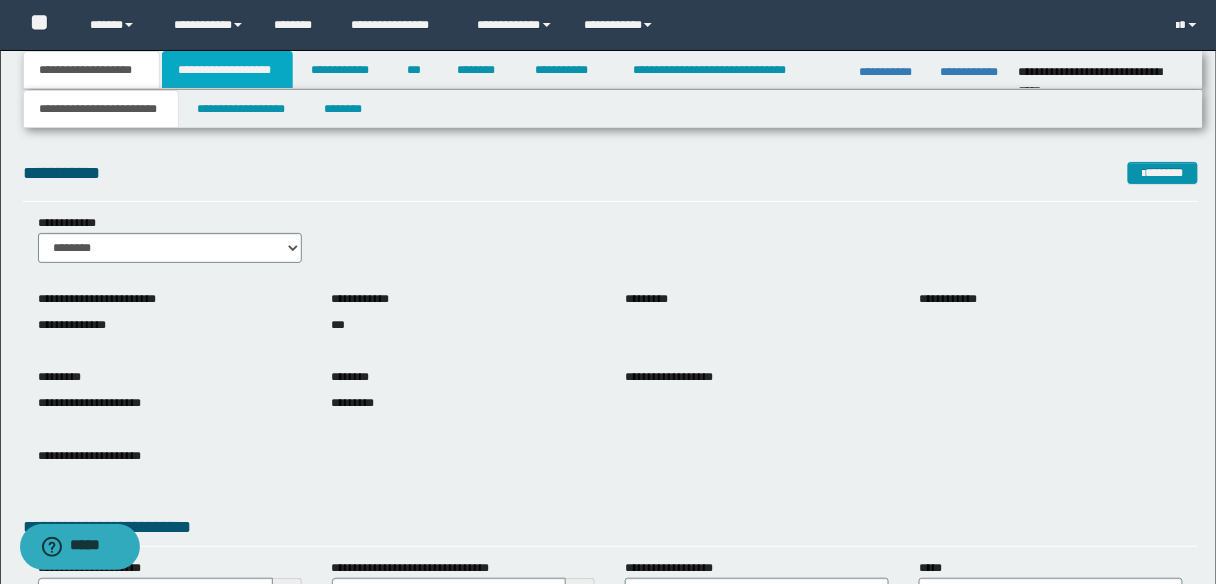 click on "**********" at bounding box center [227, 70] 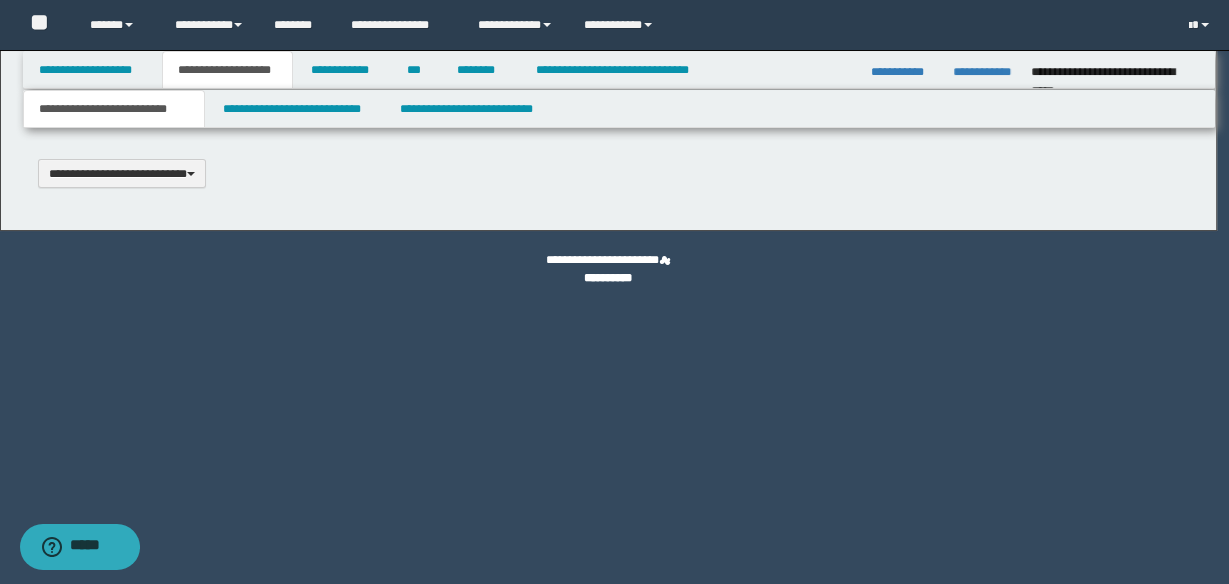 type 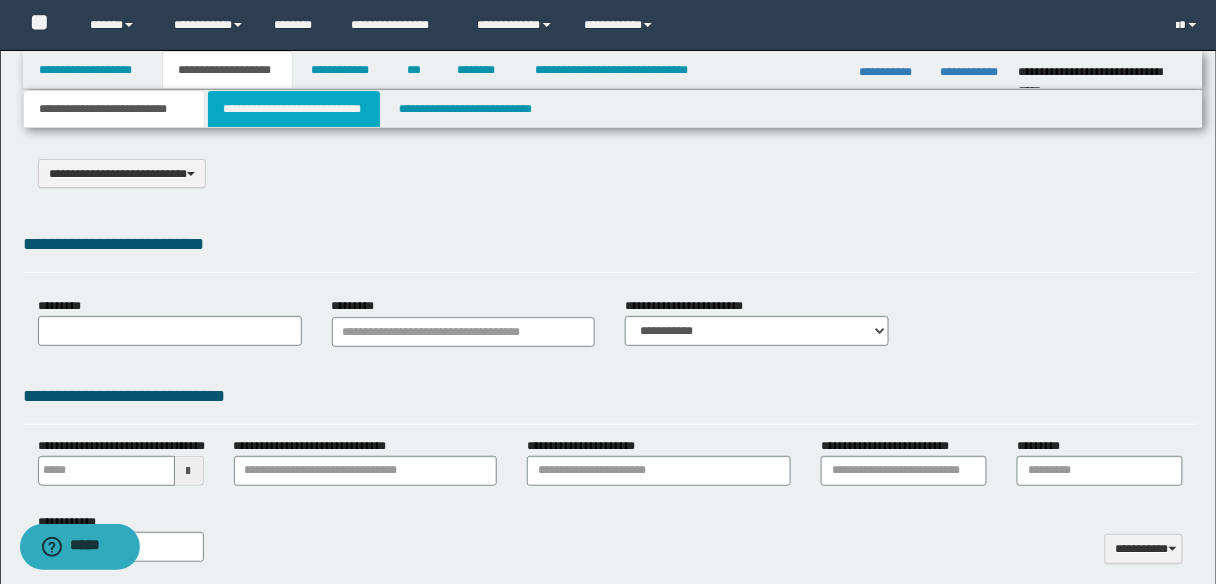 select on "*" 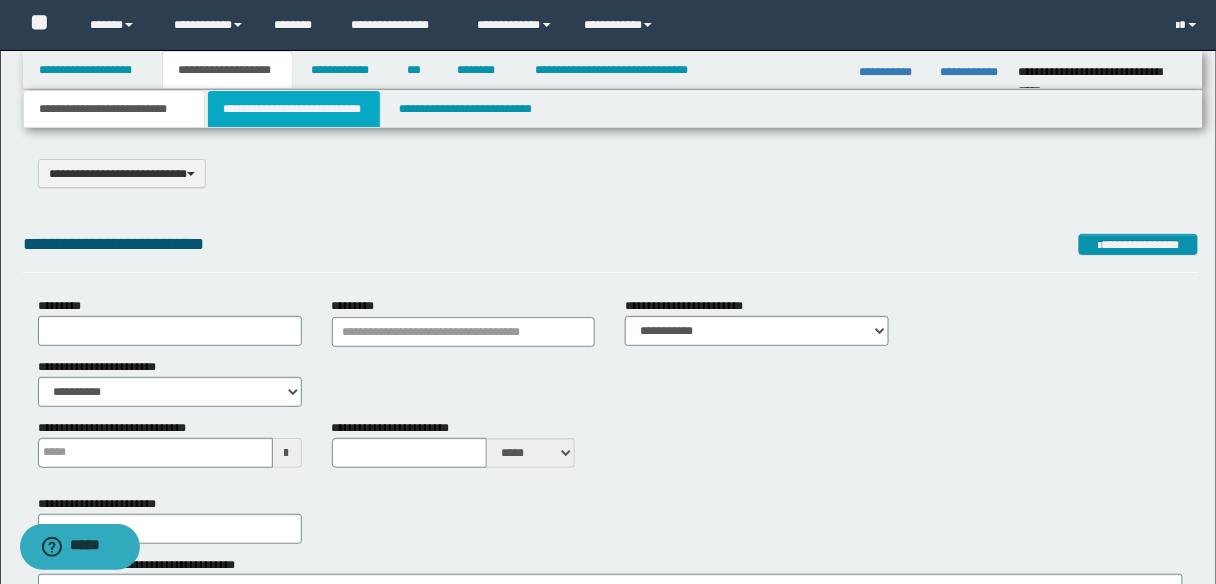click on "**********" at bounding box center [294, 109] 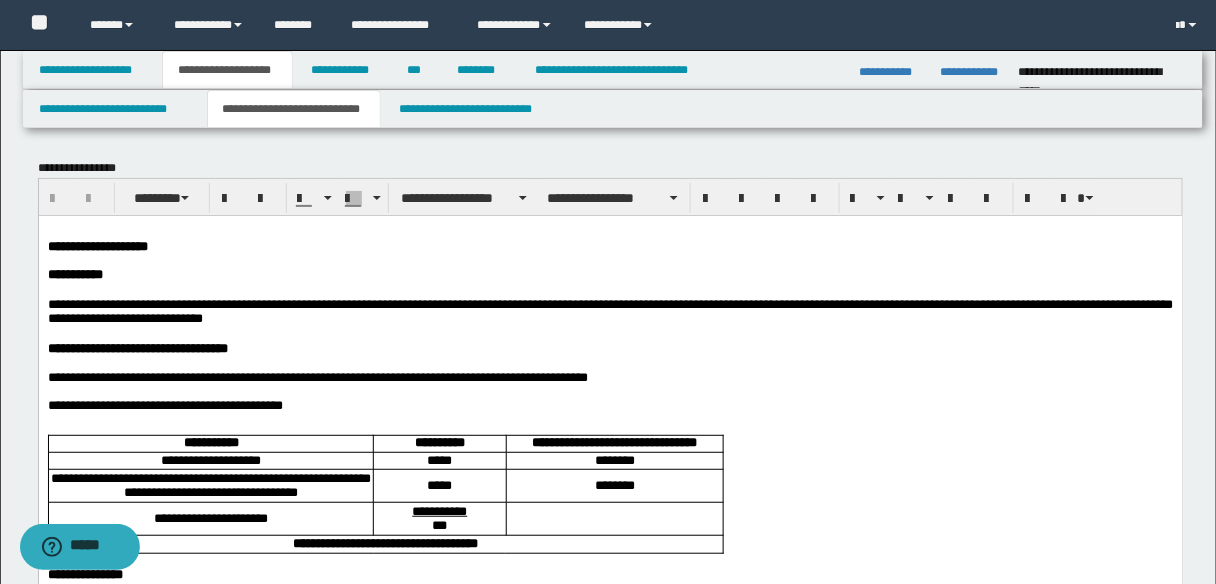 scroll, scrollTop: 80, scrollLeft: 0, axis: vertical 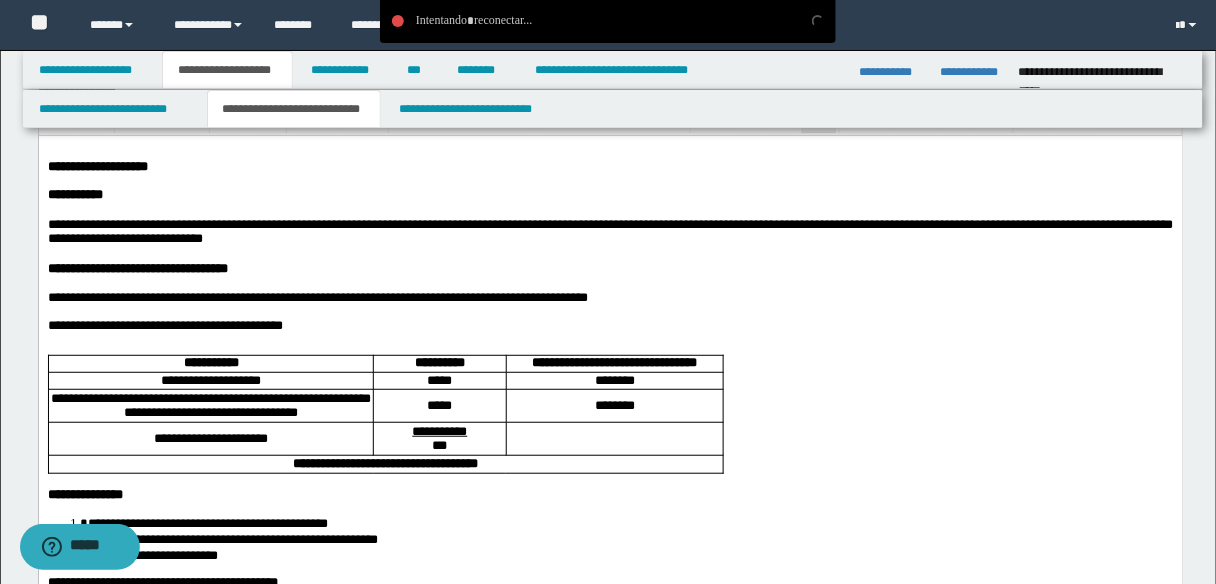 click on "**********" at bounding box center [610, 325] 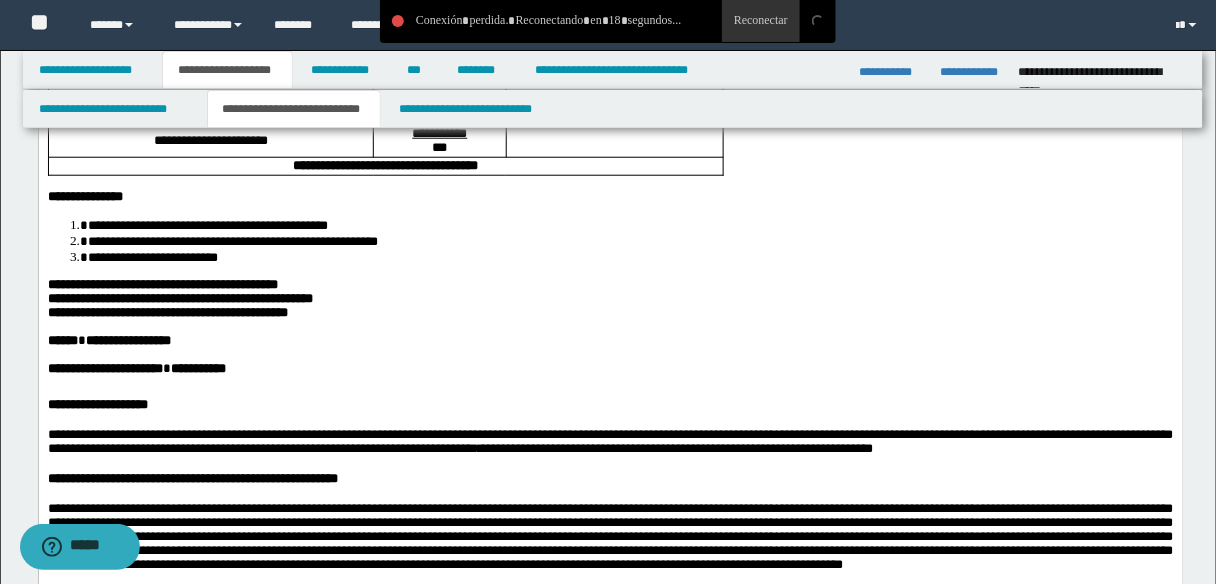 scroll, scrollTop: 400, scrollLeft: 0, axis: vertical 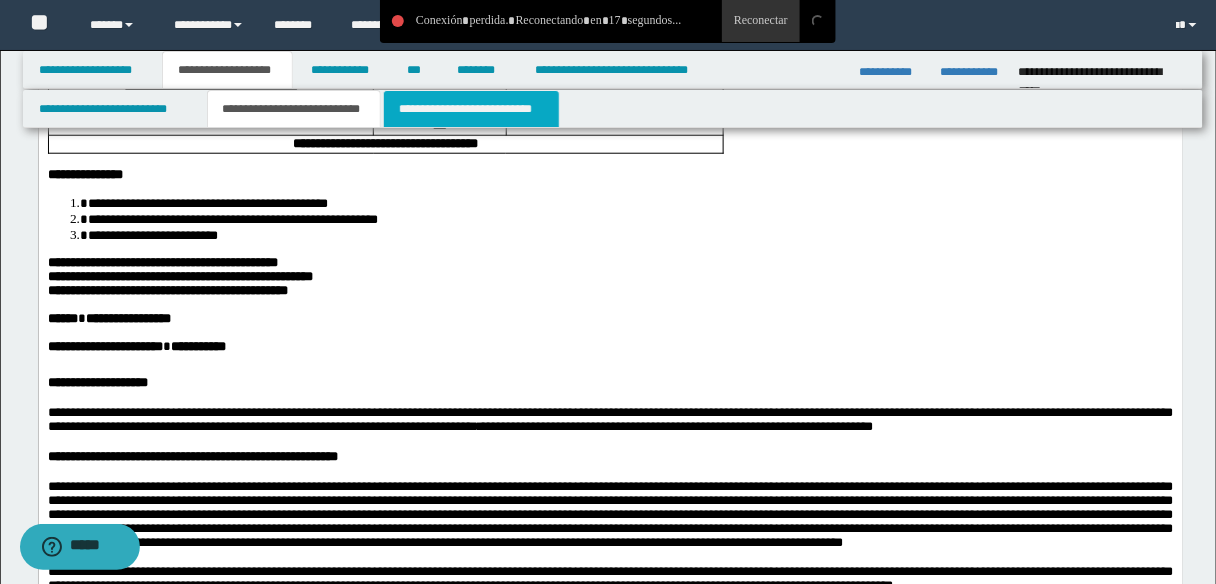 click on "**********" at bounding box center [471, 109] 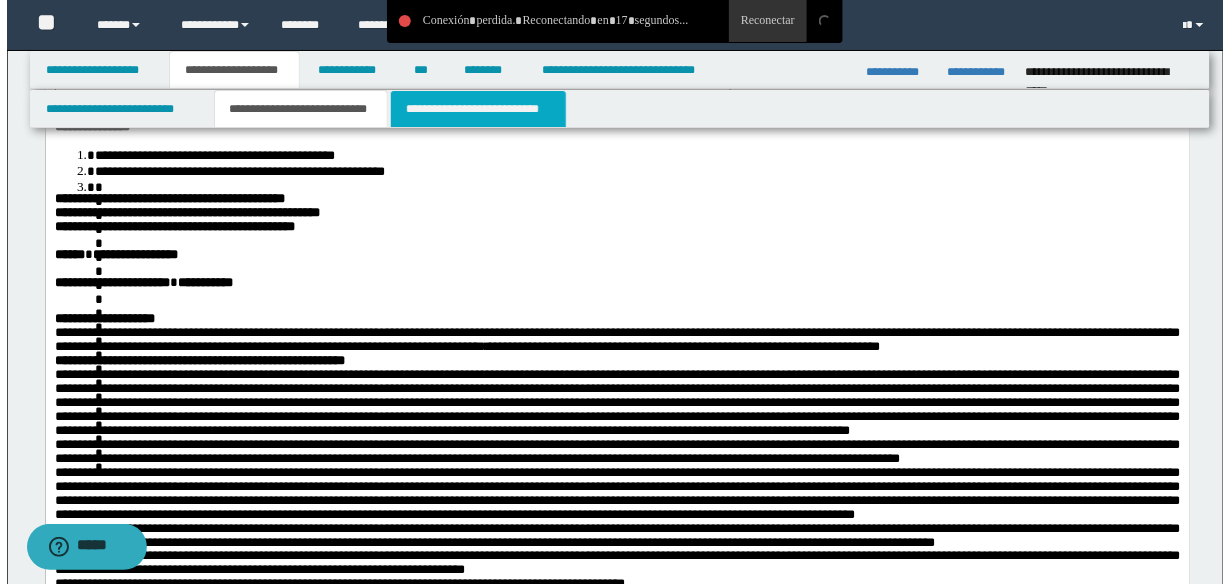 scroll, scrollTop: 0, scrollLeft: 0, axis: both 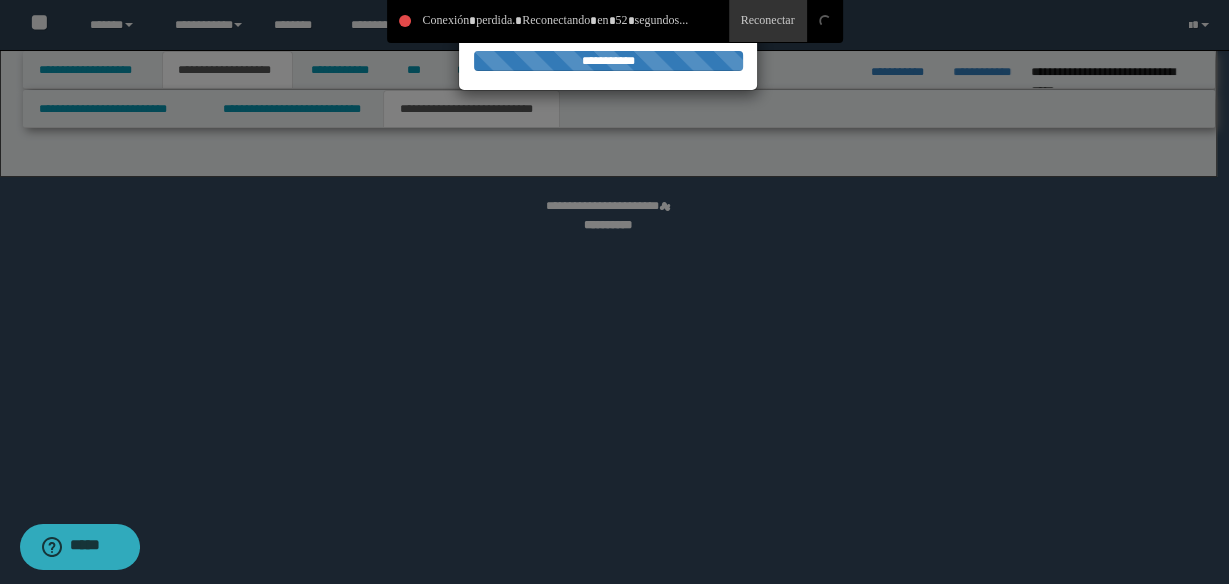 click at bounding box center (768, 21) 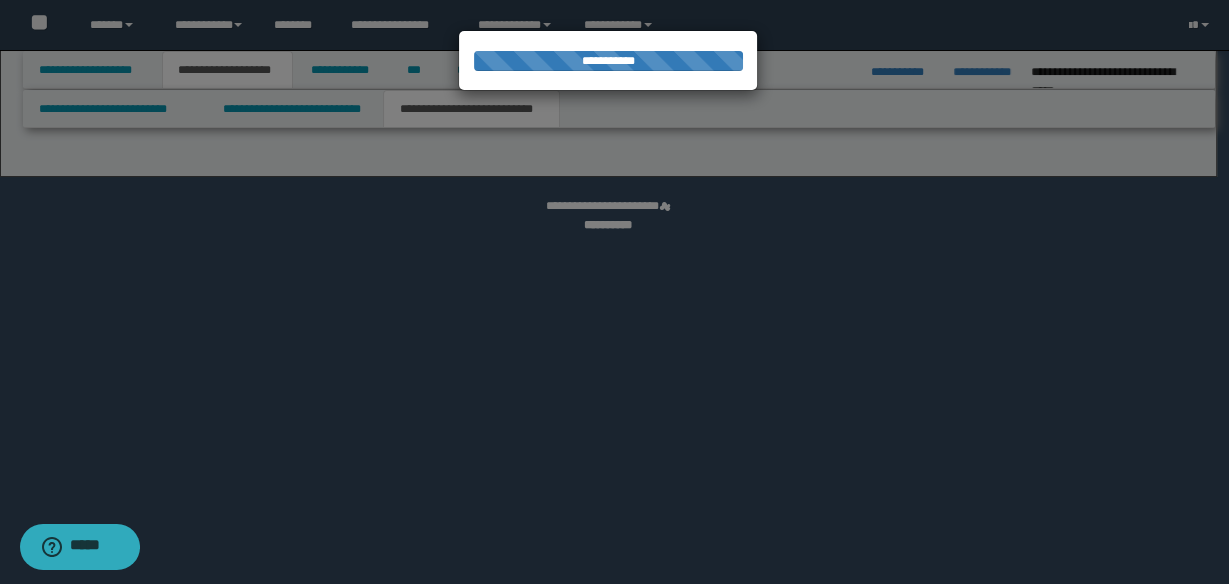 click at bounding box center (614, 292) 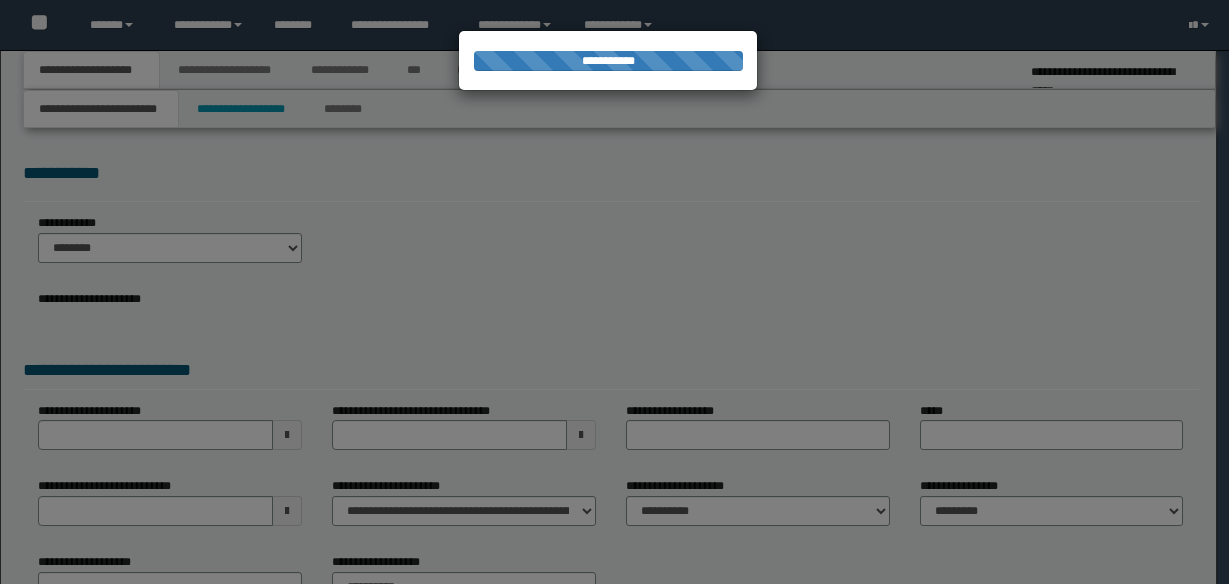 scroll, scrollTop: 0, scrollLeft: 0, axis: both 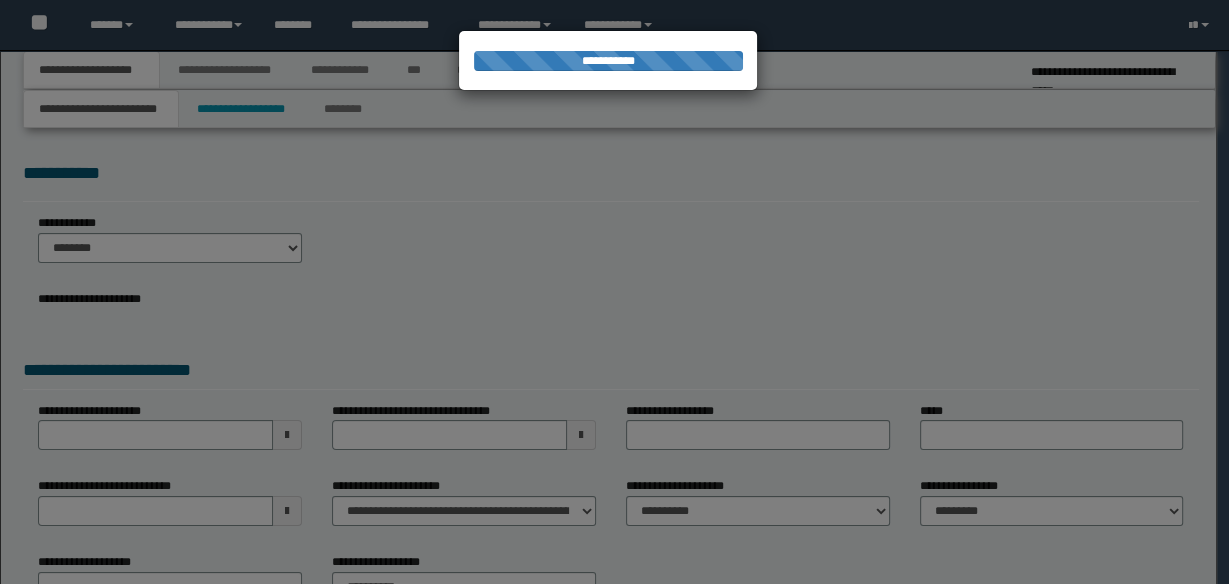 select on "*" 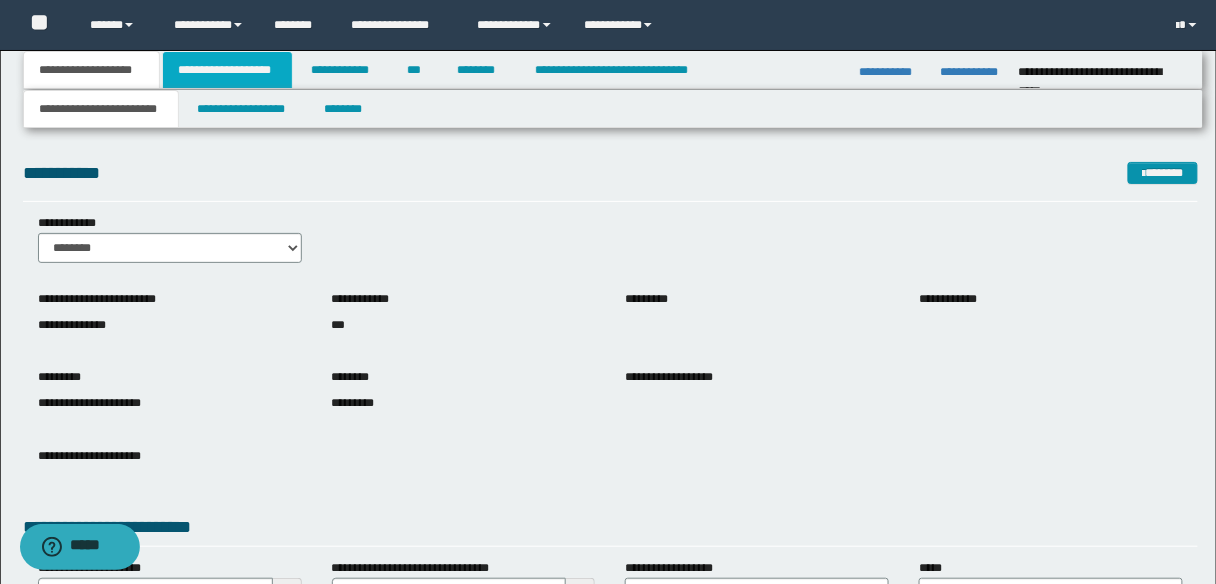 click on "**********" at bounding box center (227, 70) 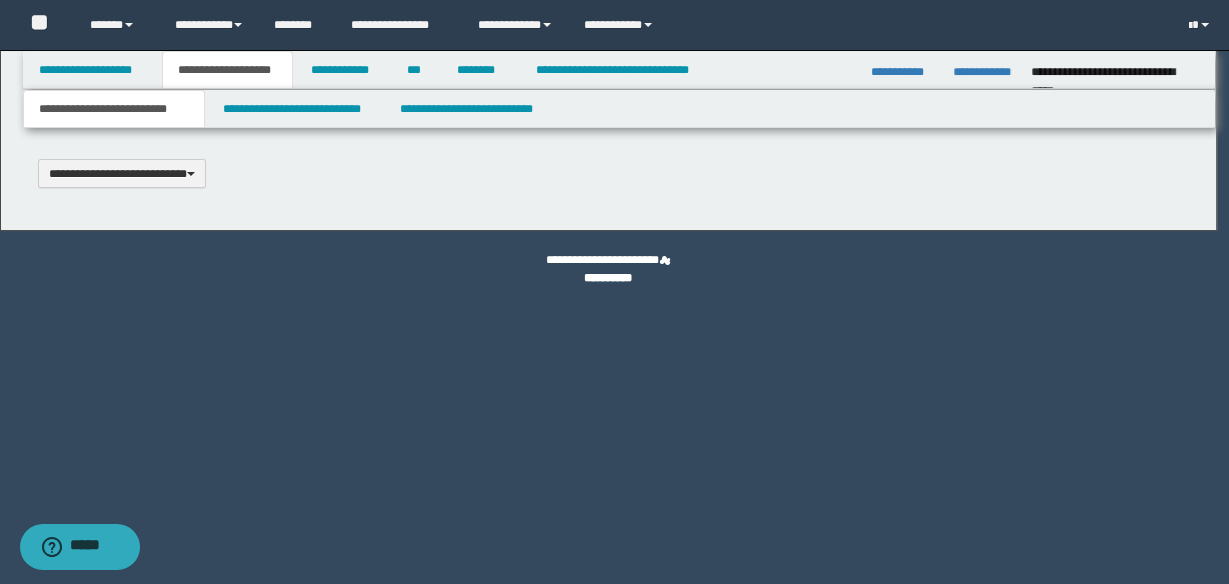 scroll, scrollTop: 0, scrollLeft: 0, axis: both 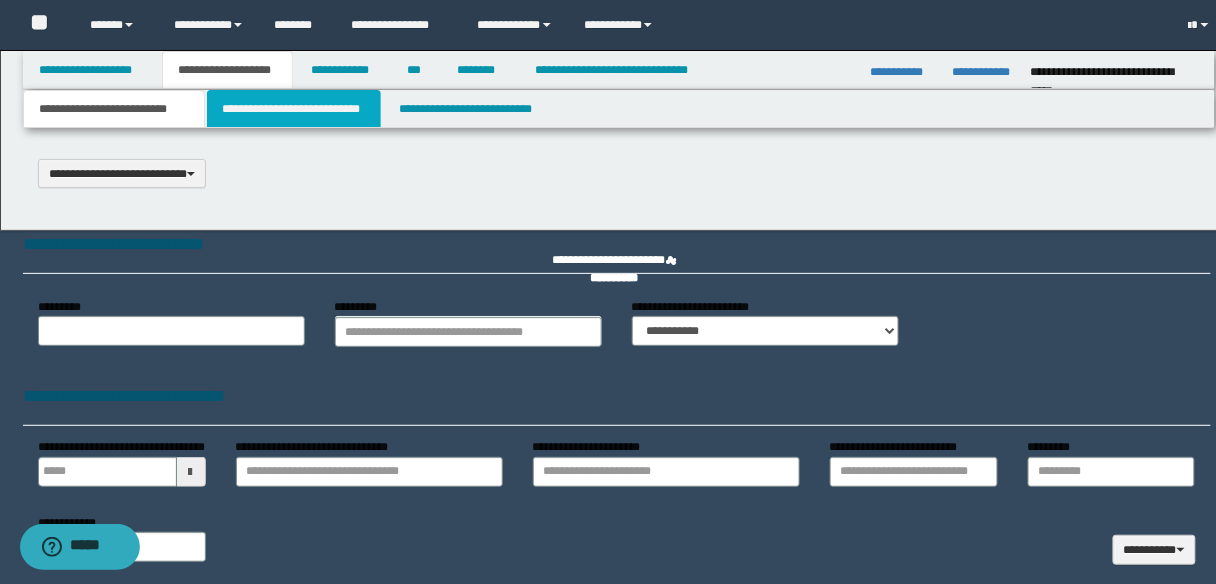 click on "**********" at bounding box center (294, 109) 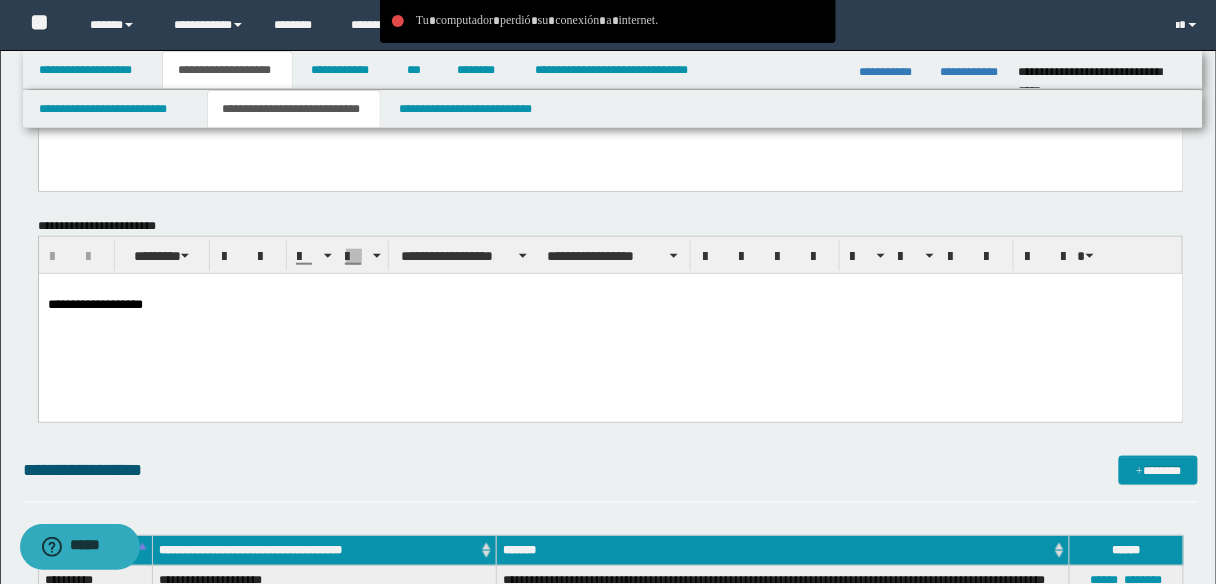 scroll, scrollTop: 2240, scrollLeft: 0, axis: vertical 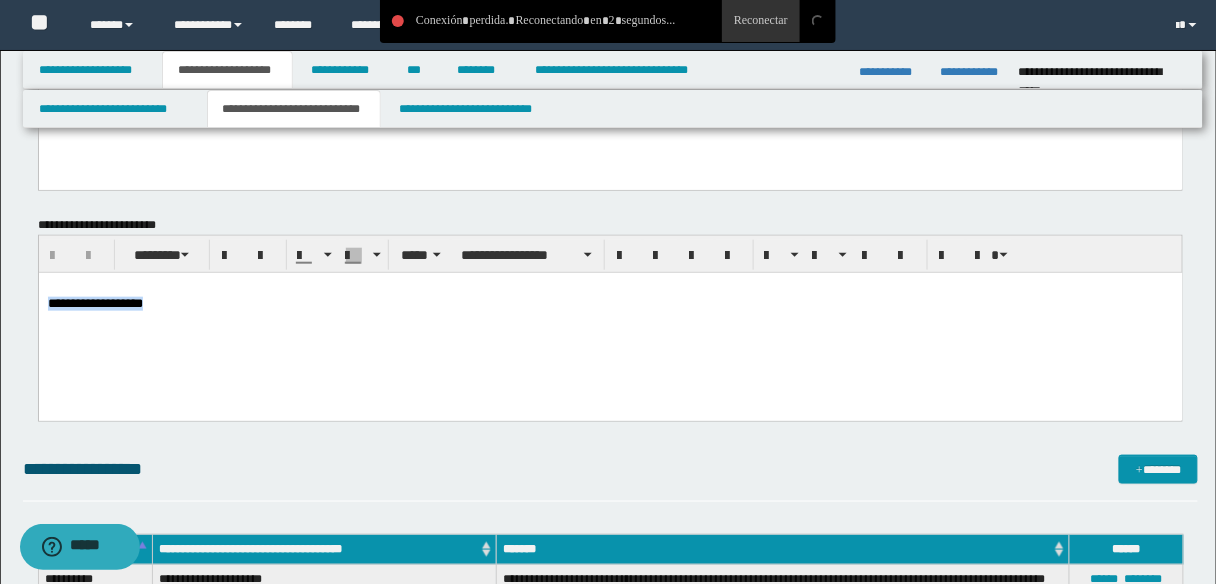 drag, startPoint x: 191, startPoint y: 312, endPoint x: 41, endPoint y: 303, distance: 150.26976 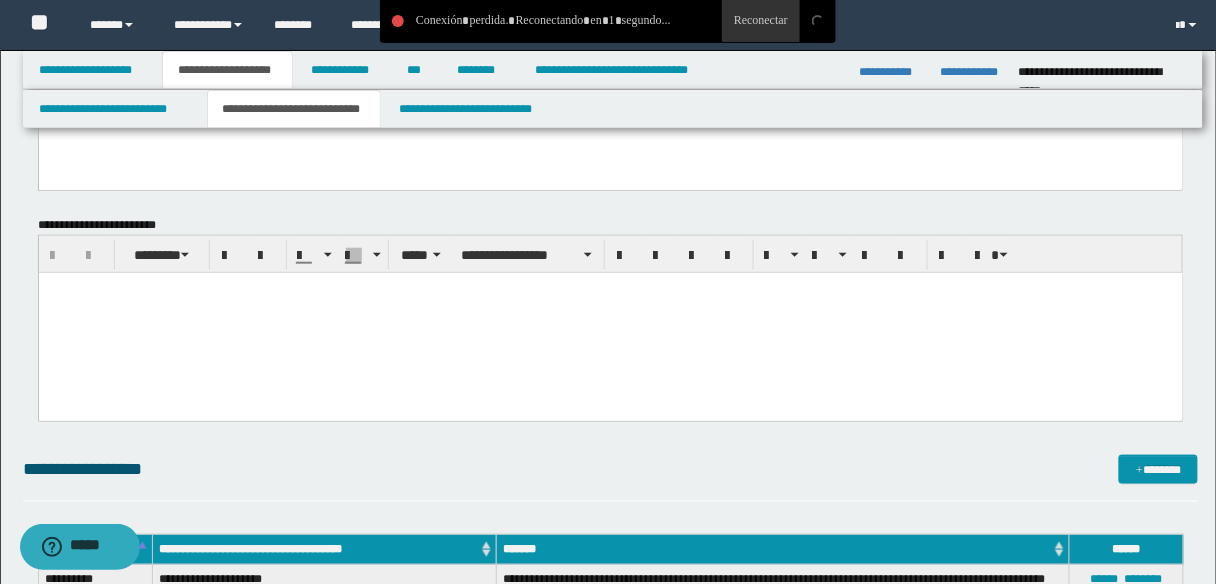 type 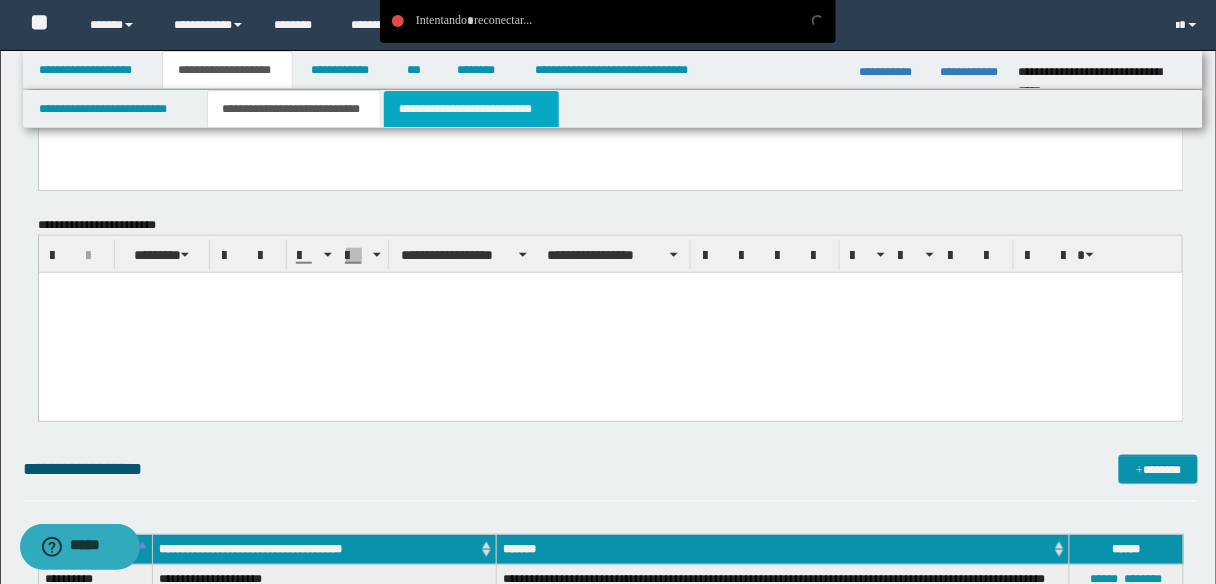 click on "**********" at bounding box center (471, 109) 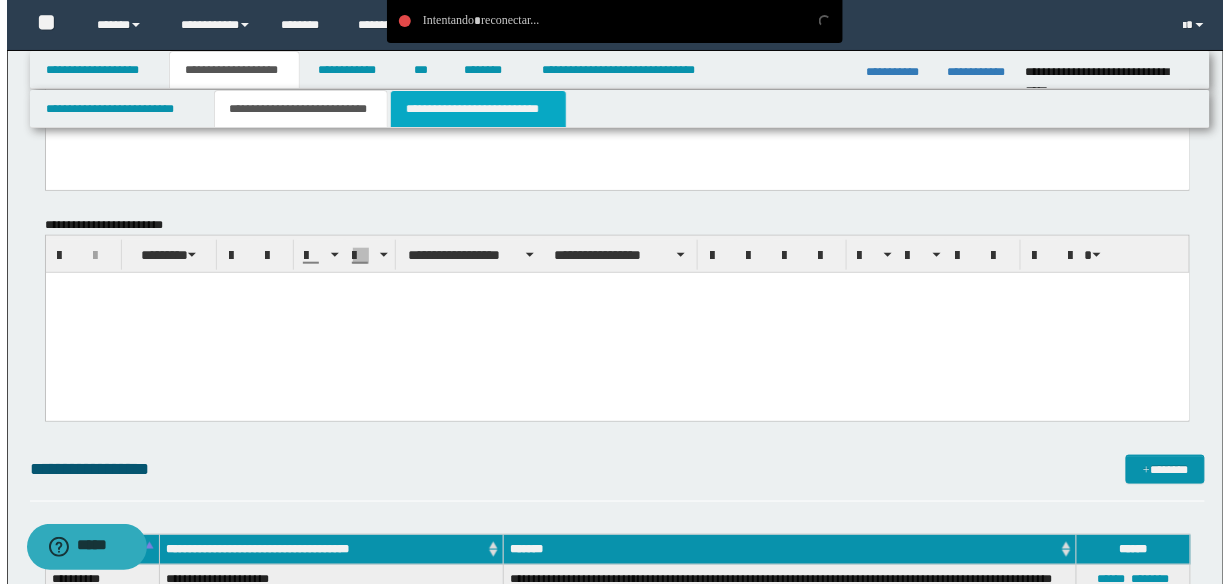 scroll, scrollTop: 0, scrollLeft: 0, axis: both 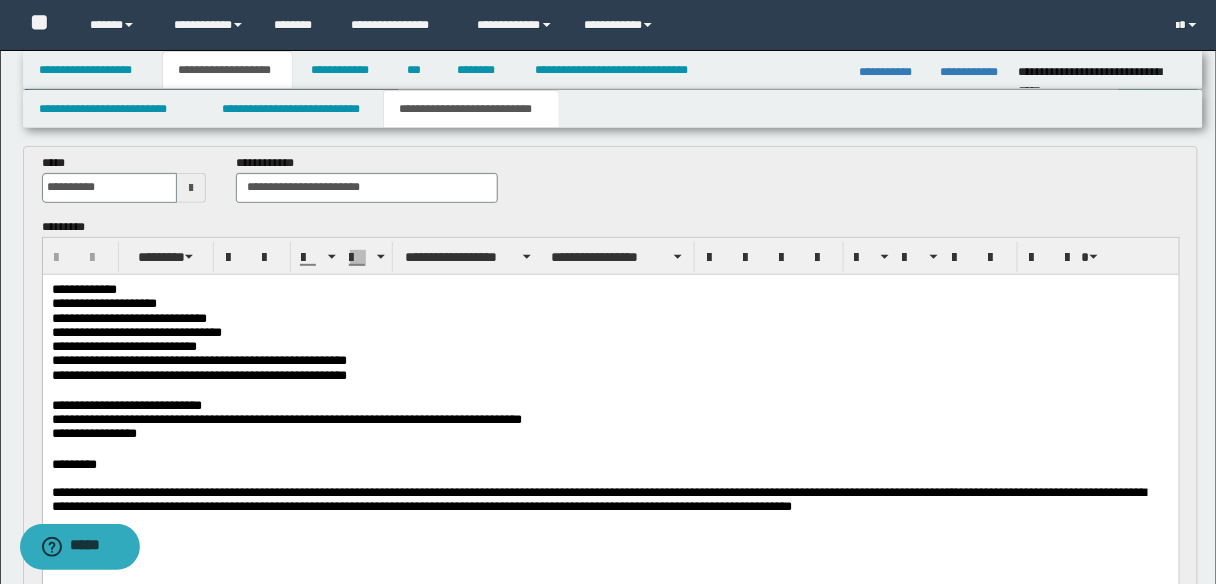 click on "**********" at bounding box center (198, 374) 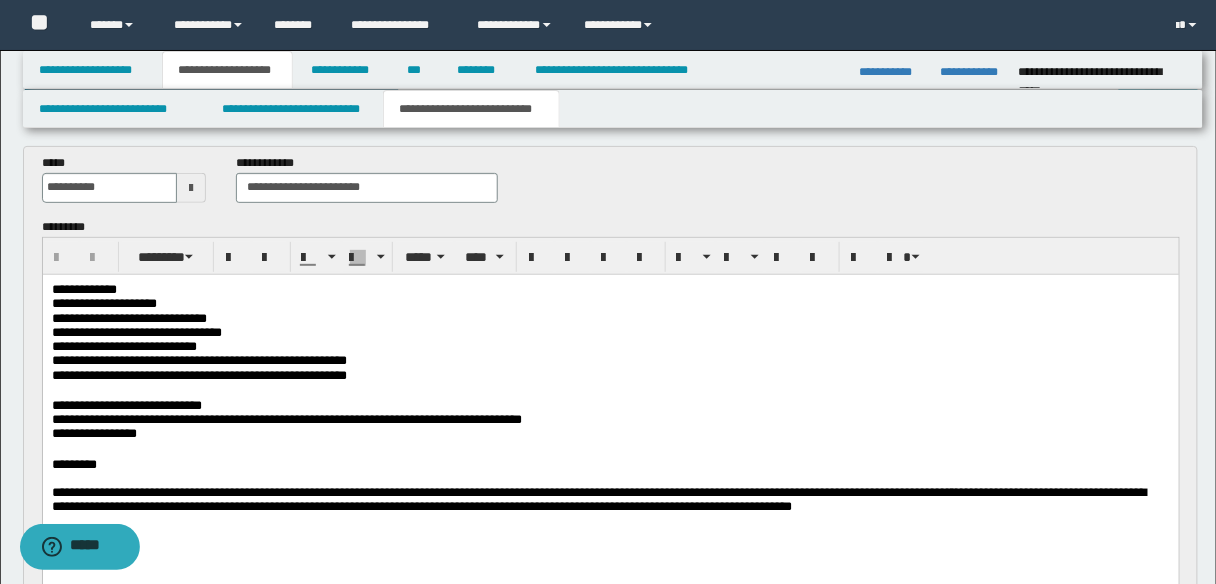 type 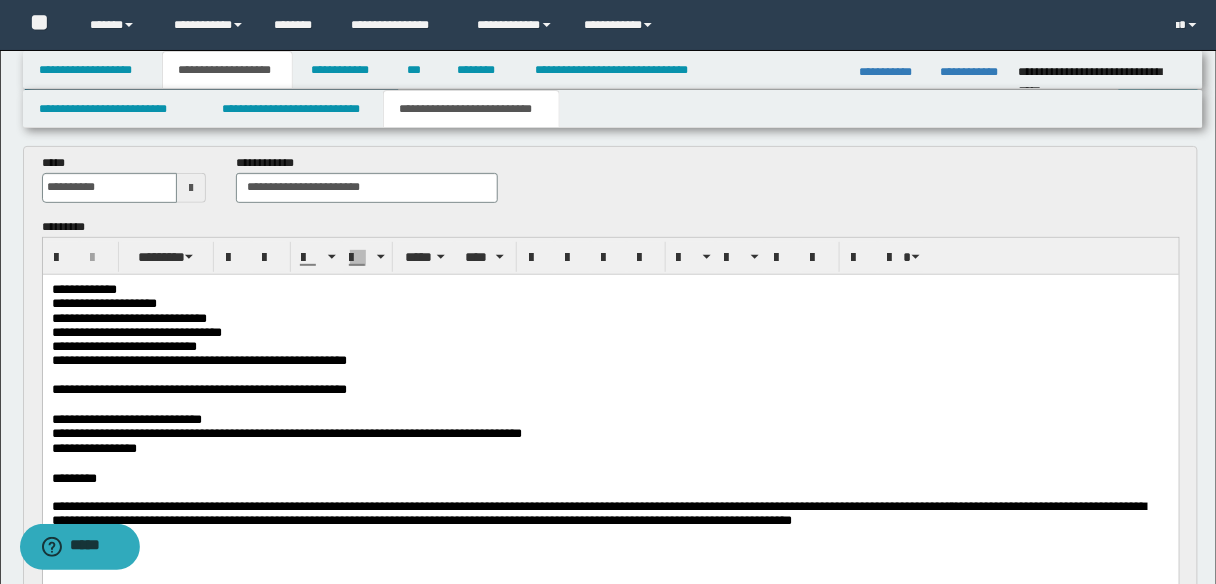 click on "**********" at bounding box center [198, 359] 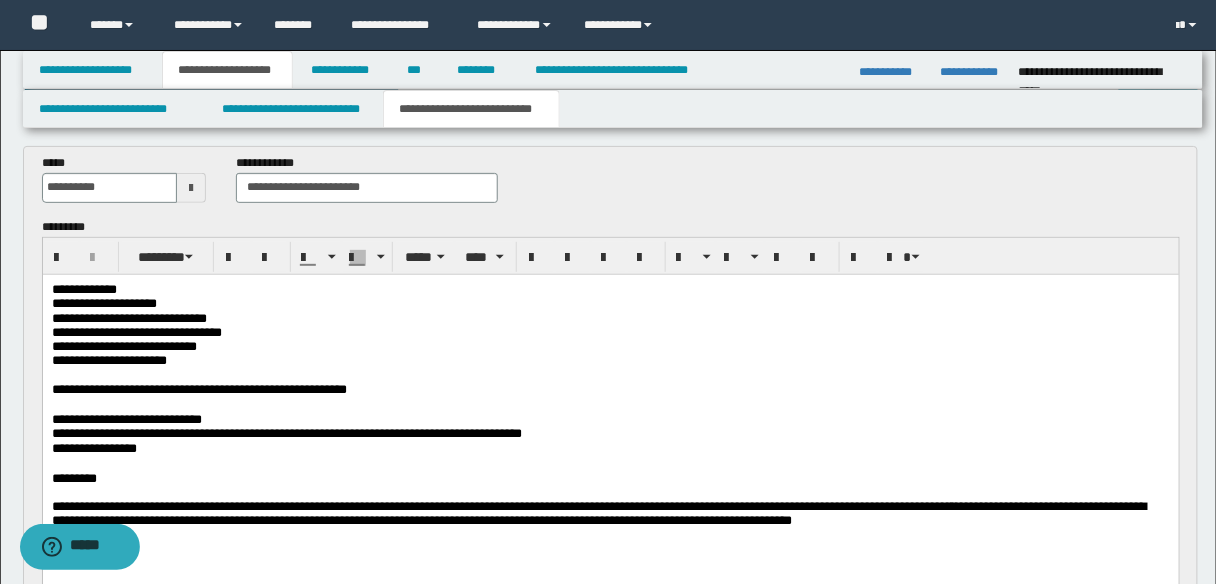 click on "**********" at bounding box center (198, 388) 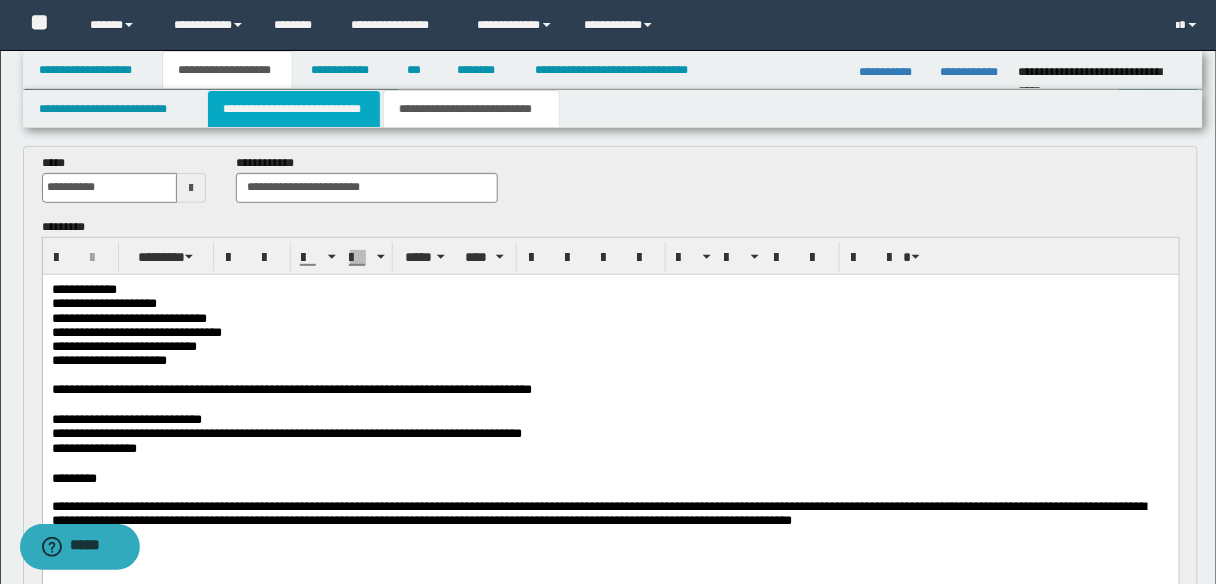 click on "**********" at bounding box center [294, 109] 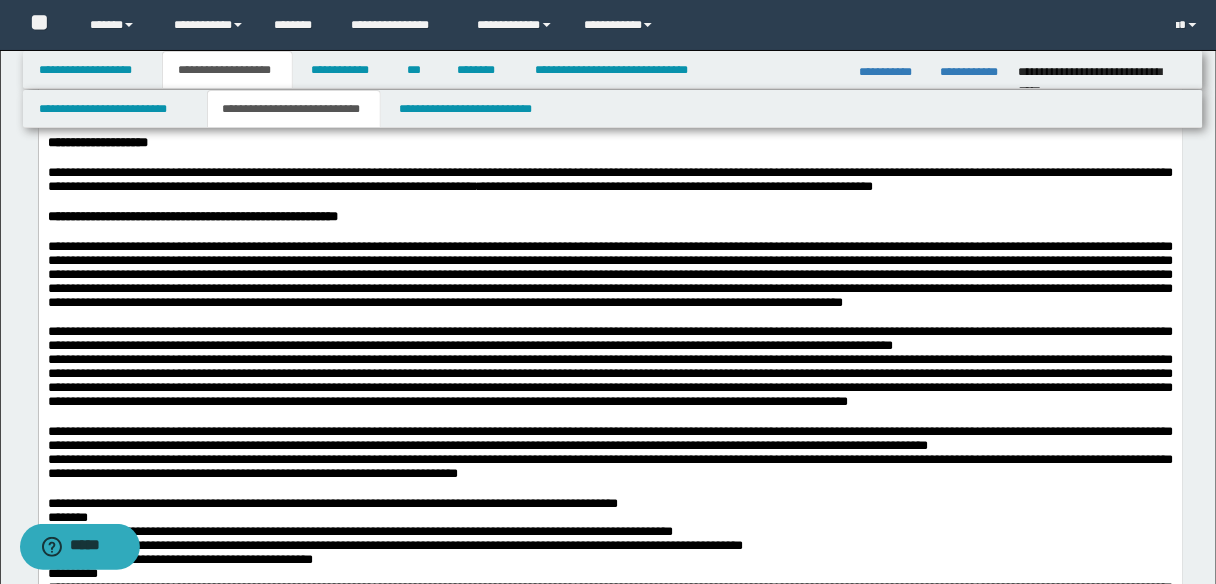 scroll, scrollTop: 640, scrollLeft: 0, axis: vertical 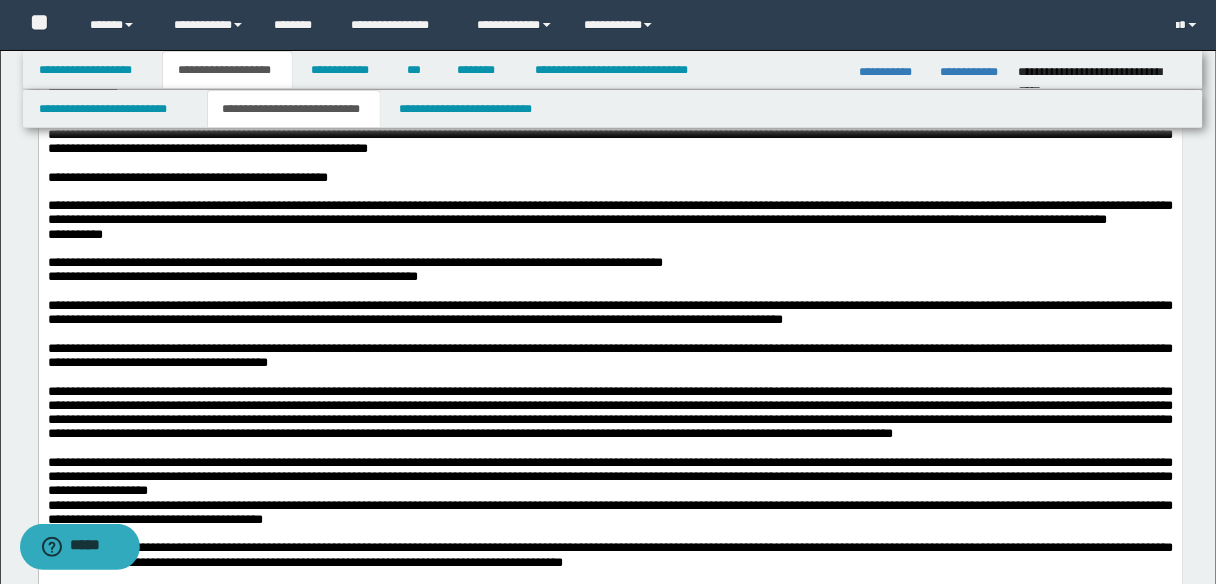 drag, startPoint x: 45, startPoint y: -285, endPoint x: 311, endPoint y: 208, distance: 560.183 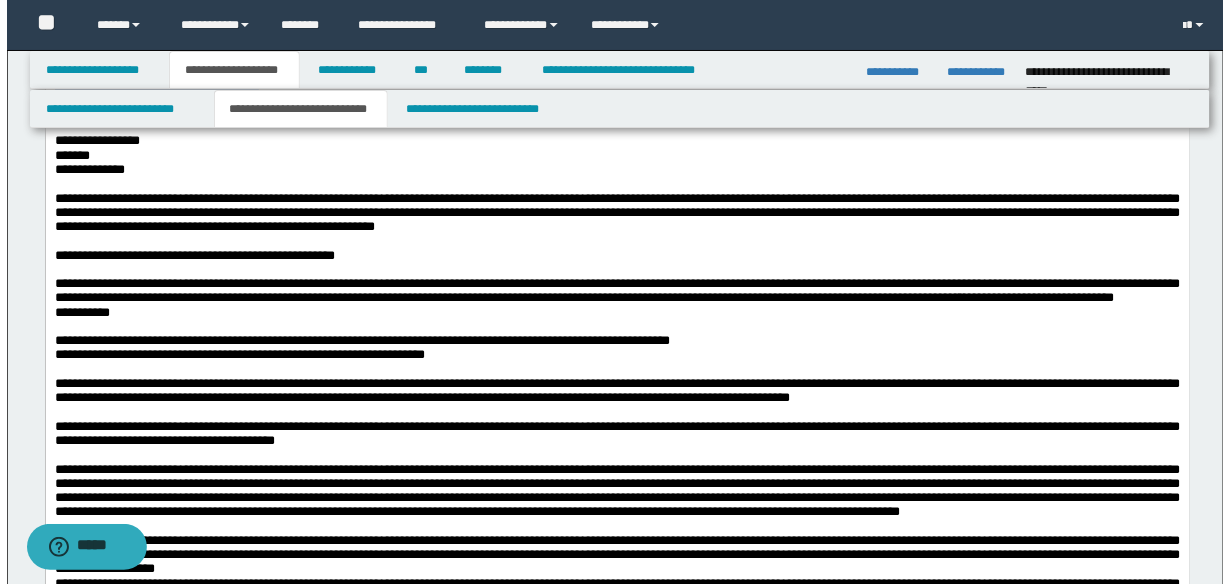 scroll, scrollTop: 1078, scrollLeft: 0, axis: vertical 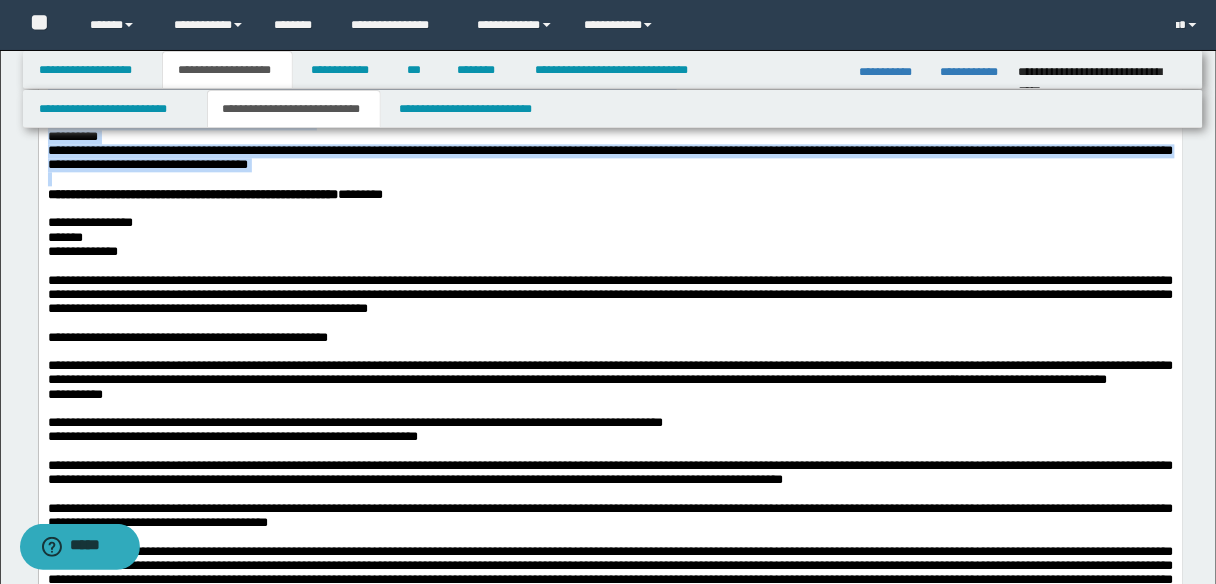 copy on "**********" 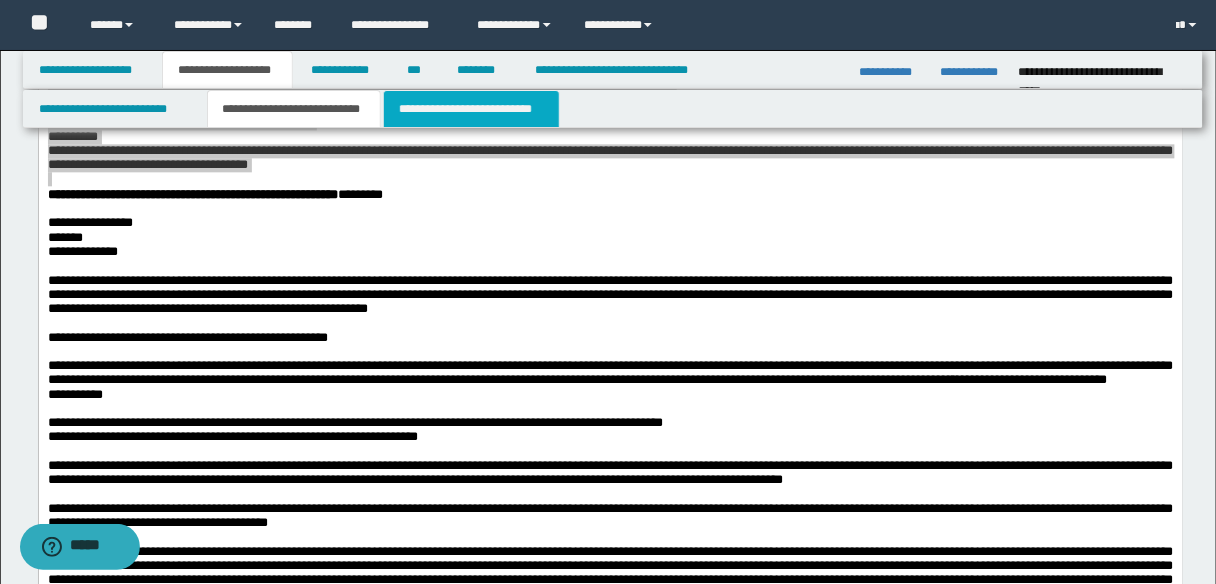 click on "**********" at bounding box center [471, 109] 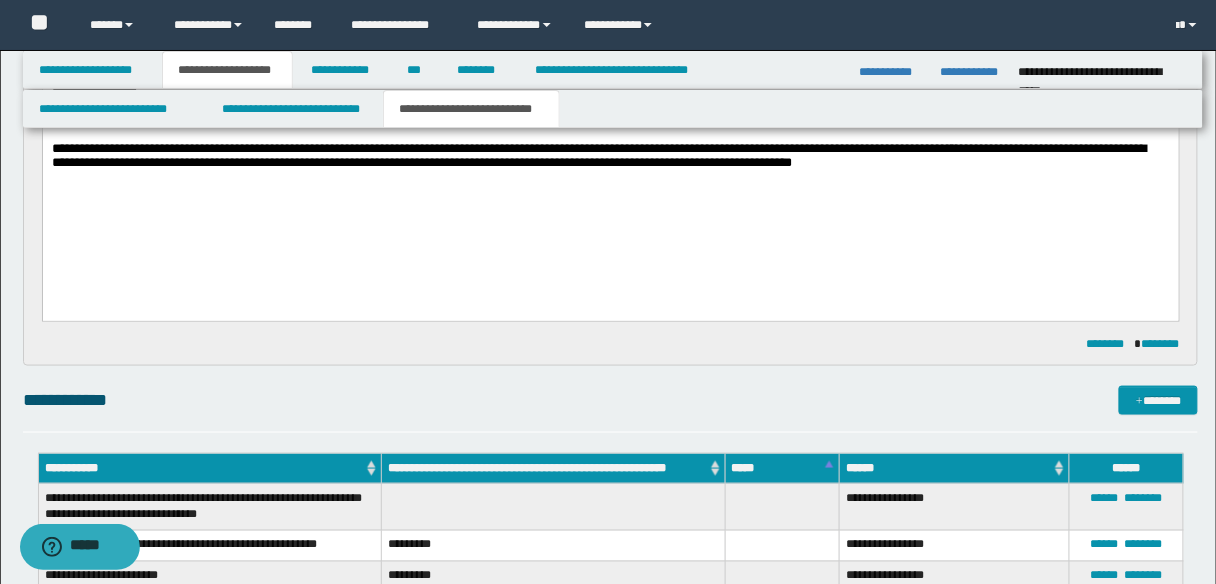 scroll, scrollTop: 118, scrollLeft: 0, axis: vertical 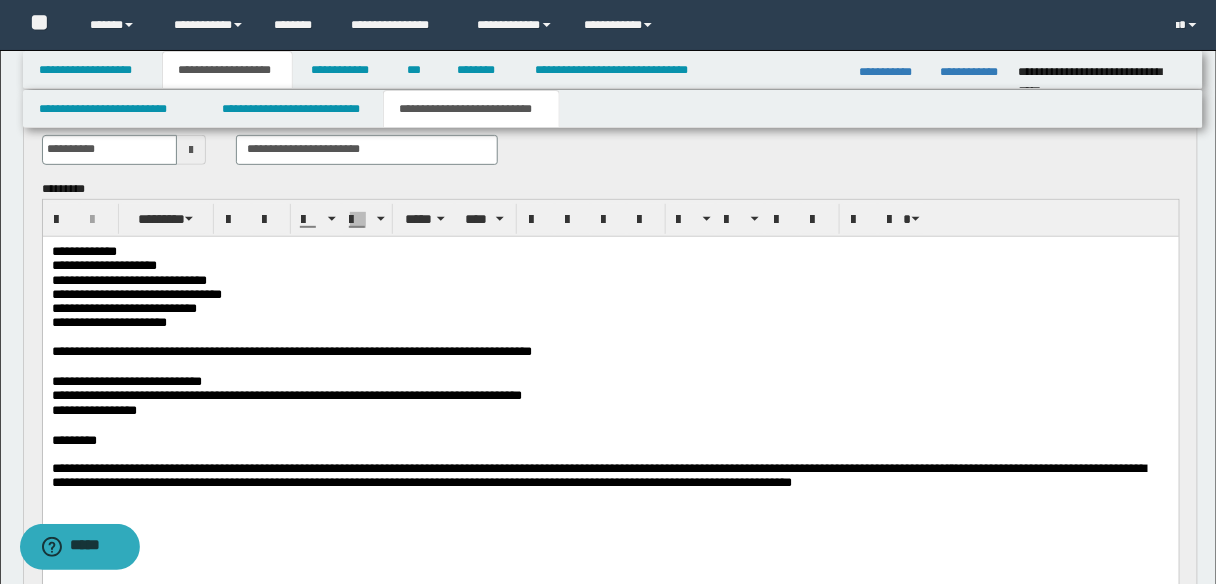 click on "**********" at bounding box center (610, 351) 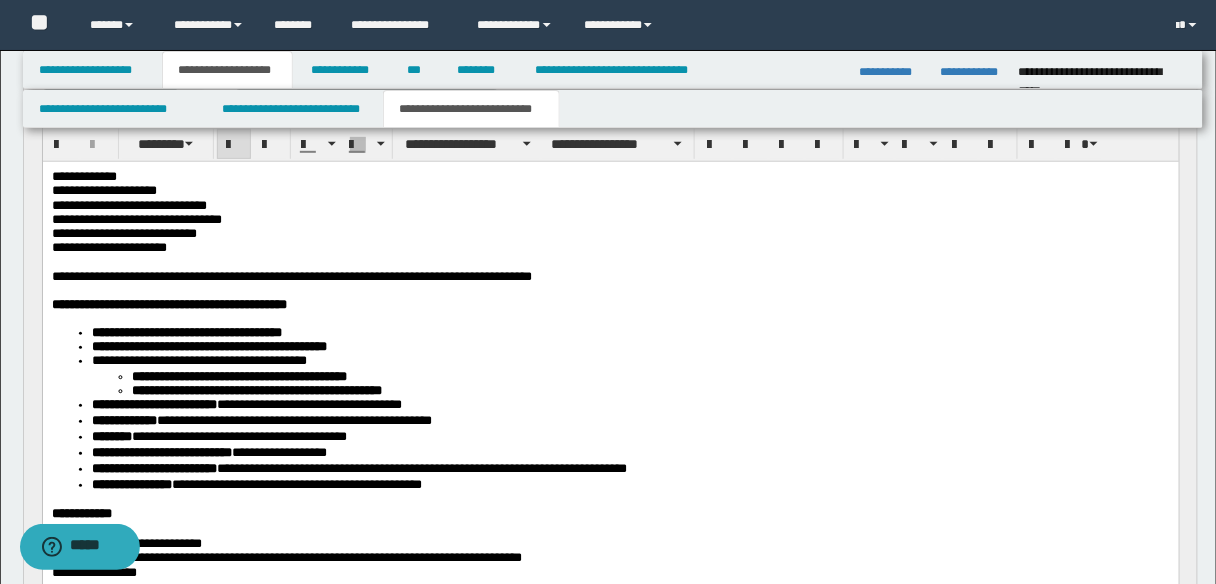 scroll, scrollTop: 278, scrollLeft: 0, axis: vertical 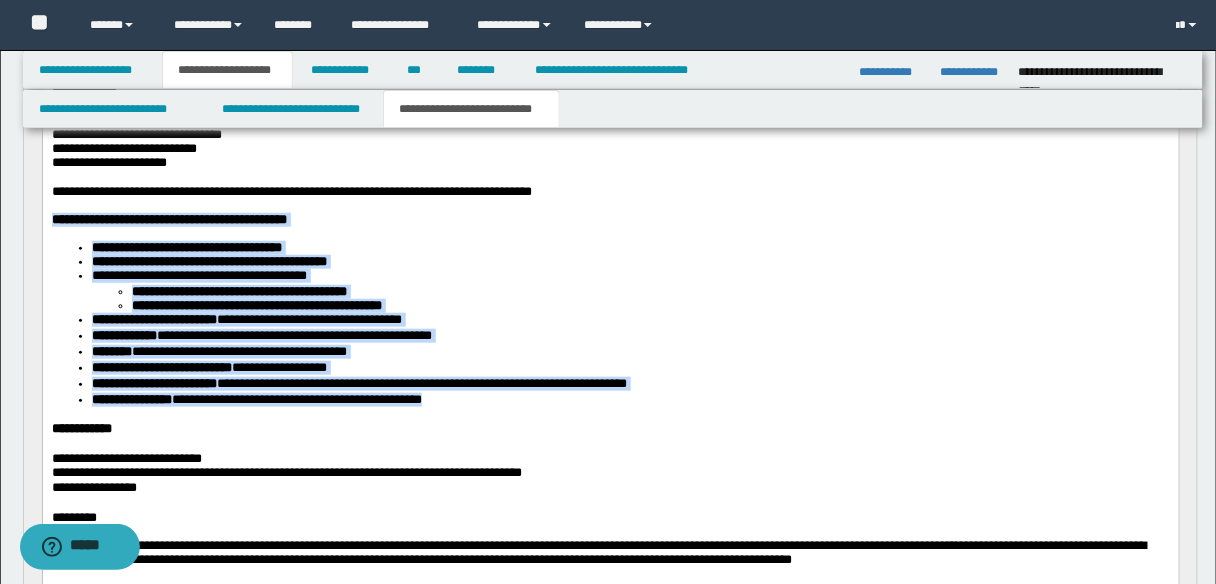 drag, startPoint x: 52, startPoint y: 238, endPoint x: 436, endPoint y: 430, distance: 429.32504 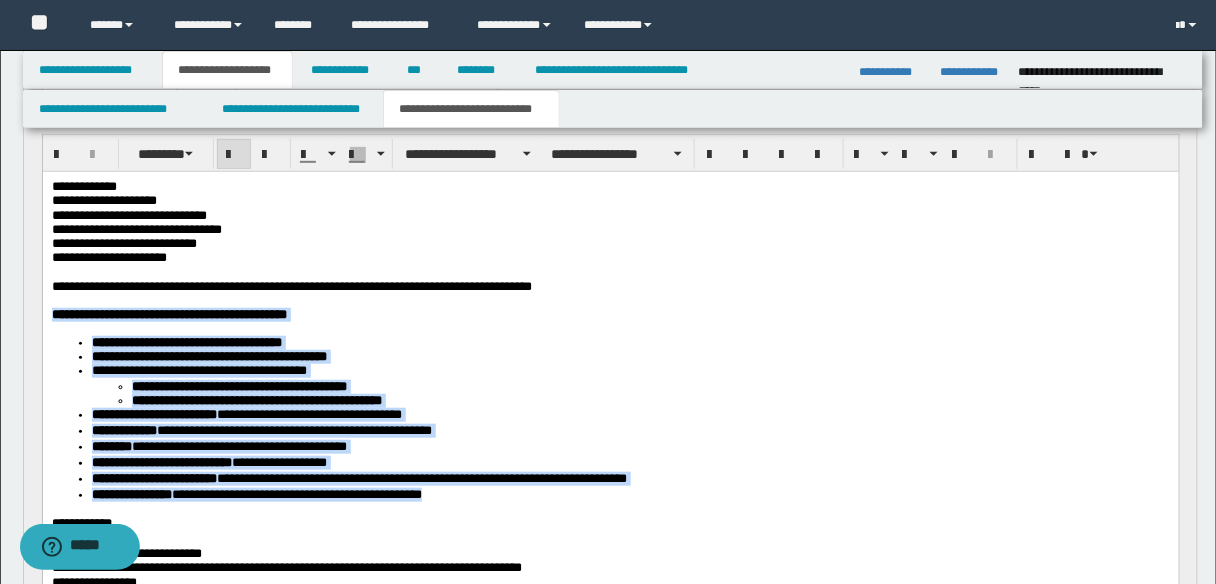 scroll, scrollTop: 38, scrollLeft: 0, axis: vertical 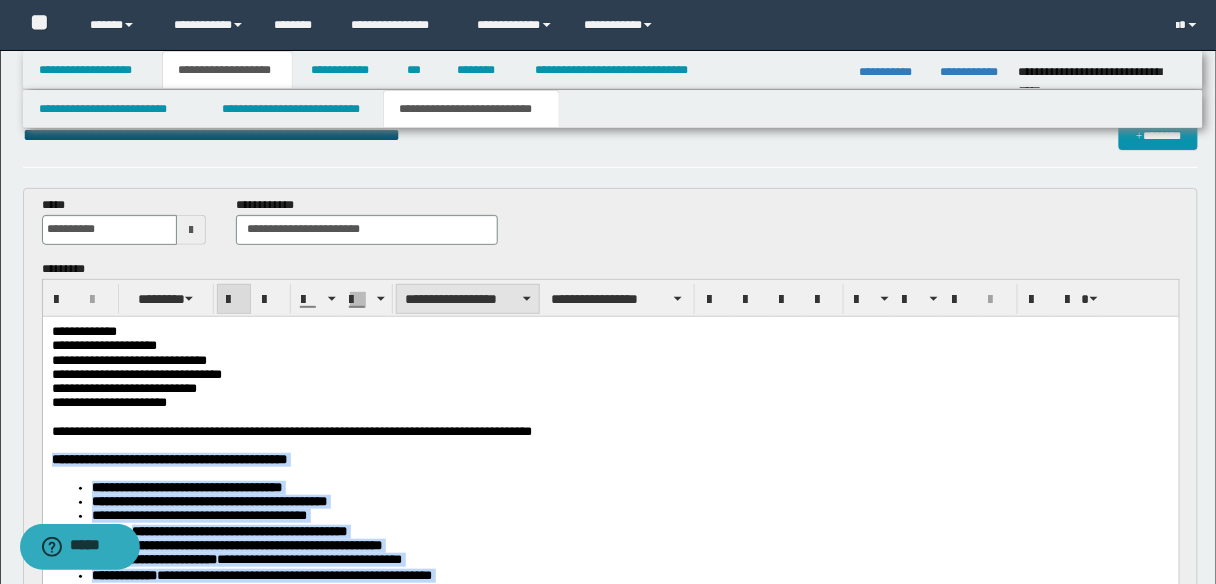 click on "**********" at bounding box center [468, 299] 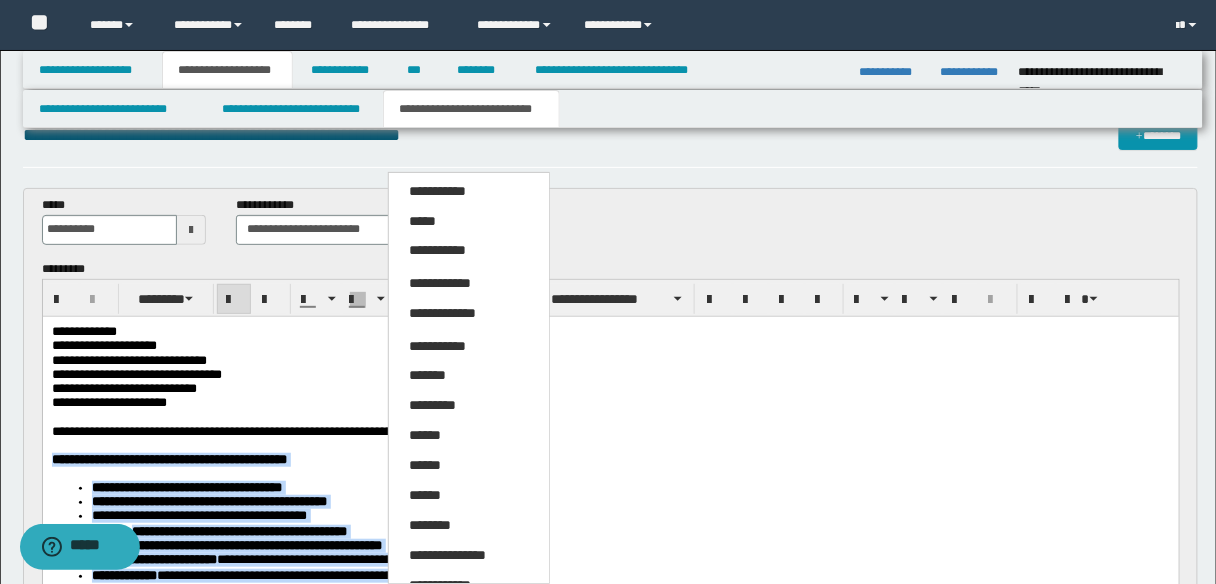 click on "*****" at bounding box center (468, 222) 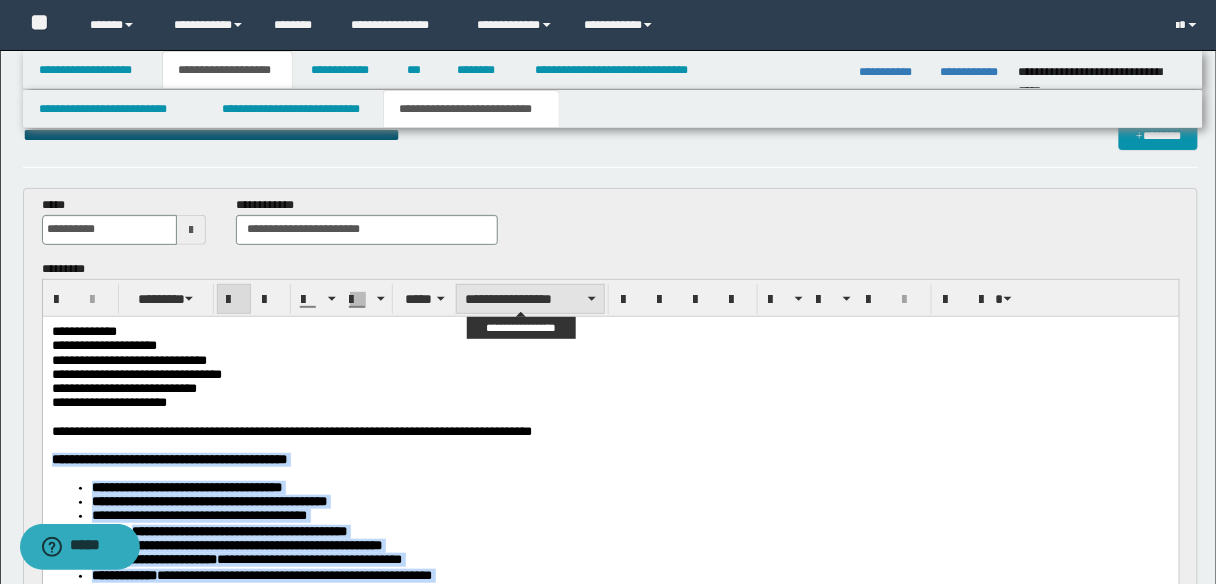 click on "**********" at bounding box center (530, 299) 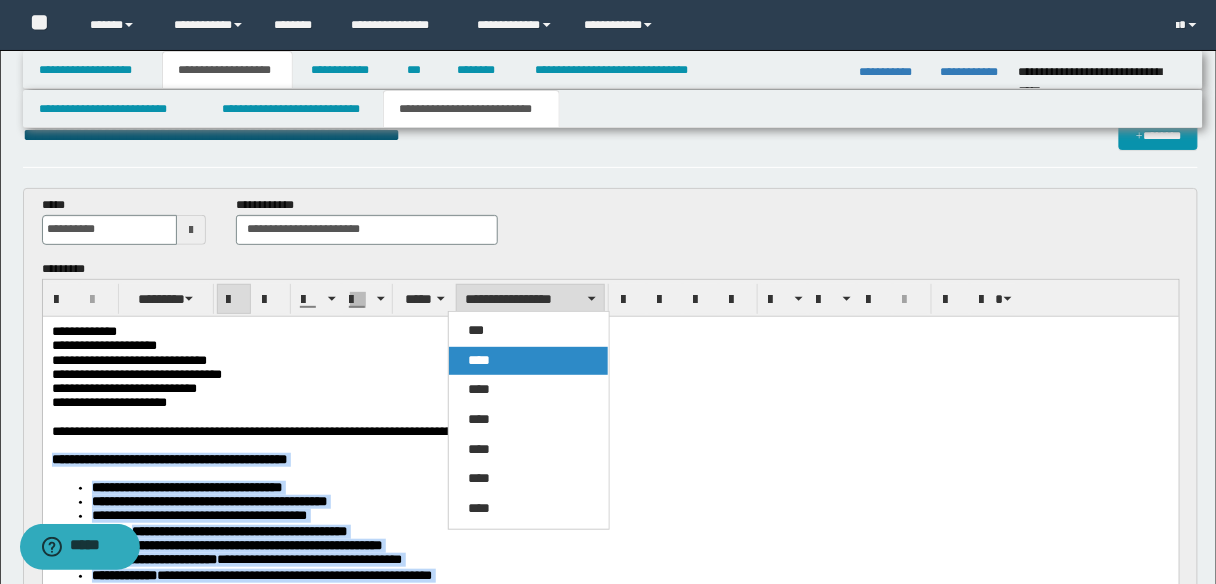 click on "****" at bounding box center (480, 360) 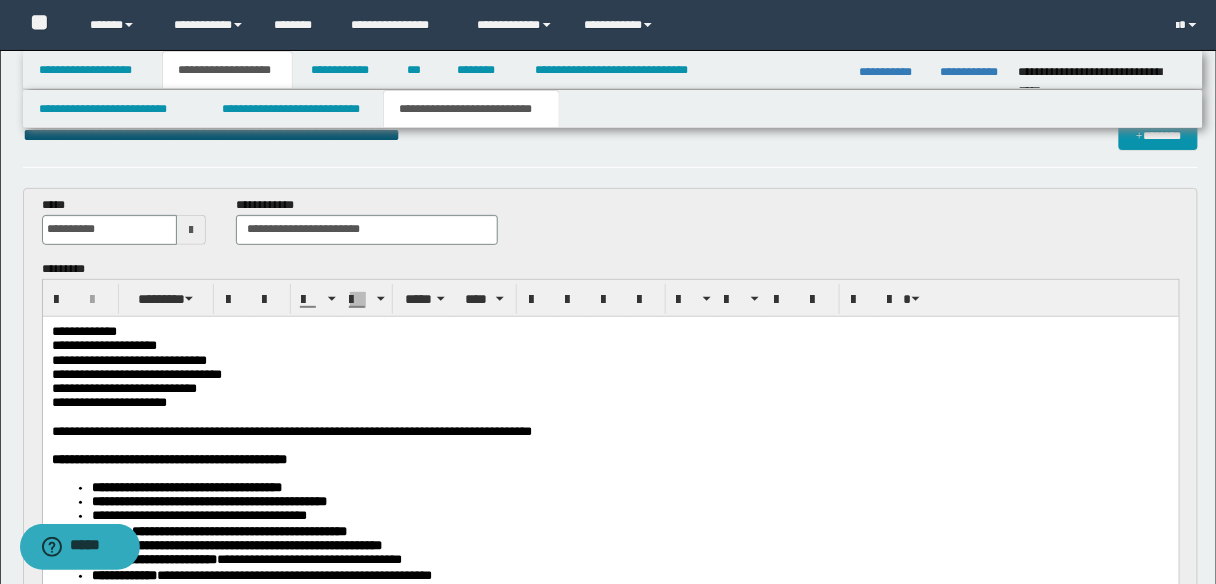 click on "**********" at bounding box center [610, 360] 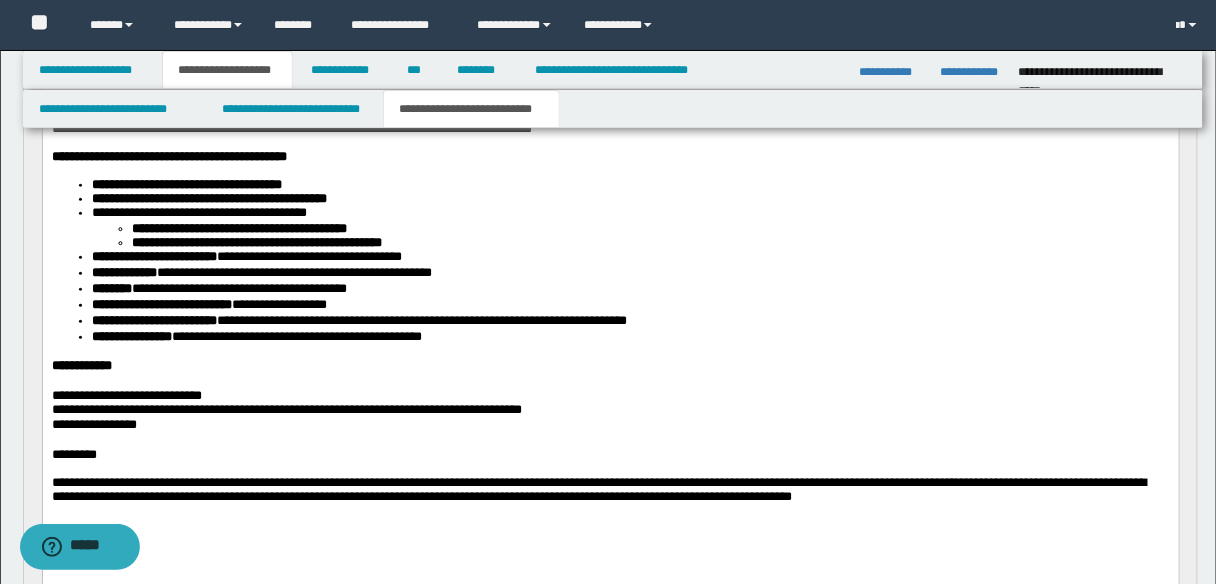 scroll, scrollTop: 438, scrollLeft: 0, axis: vertical 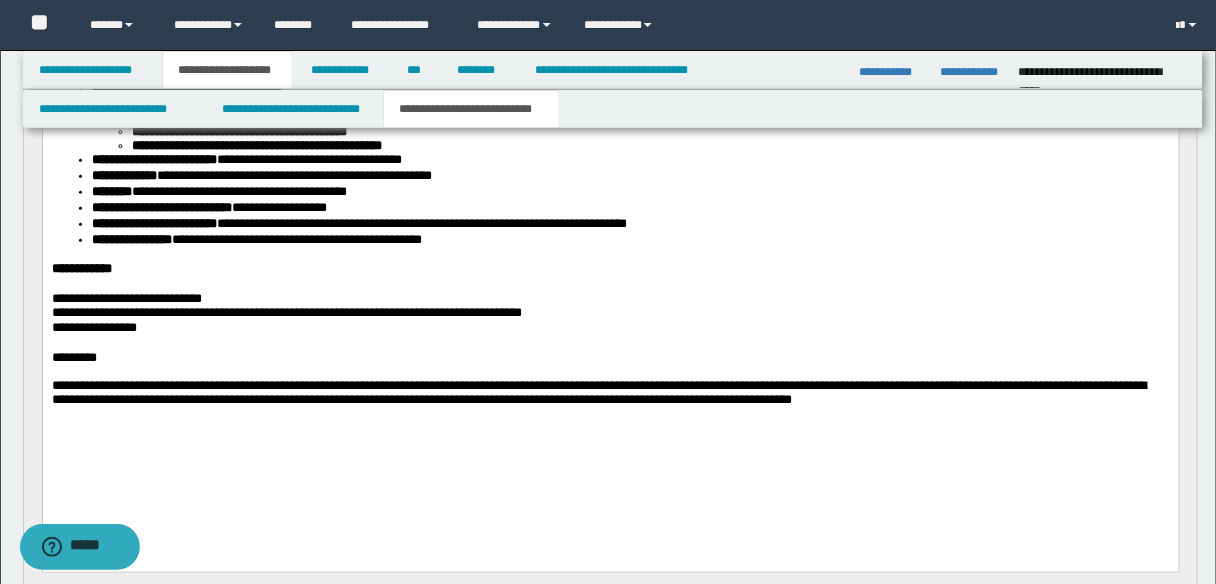 click on "**********" at bounding box center (126, 298) 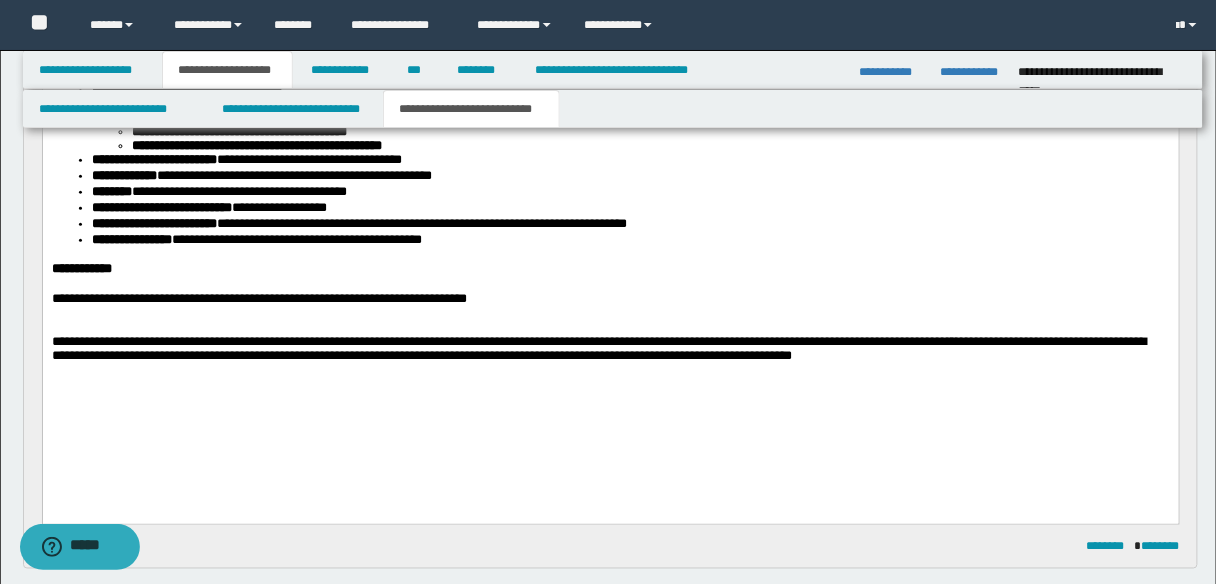 click on "**********" at bounding box center (610, 269) 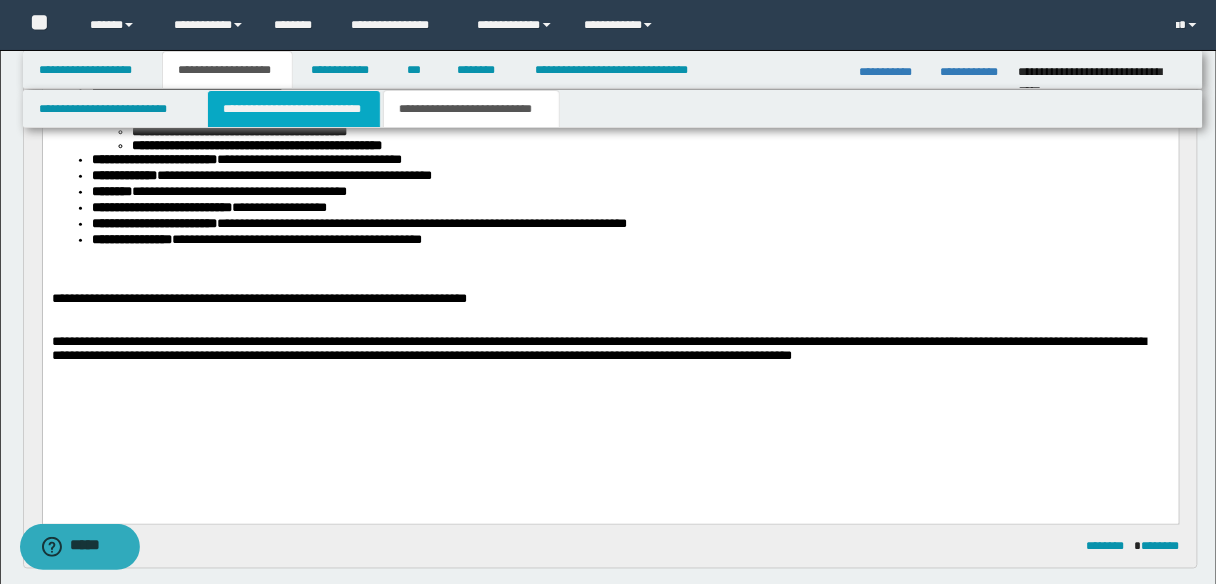 click on "**********" at bounding box center (294, 109) 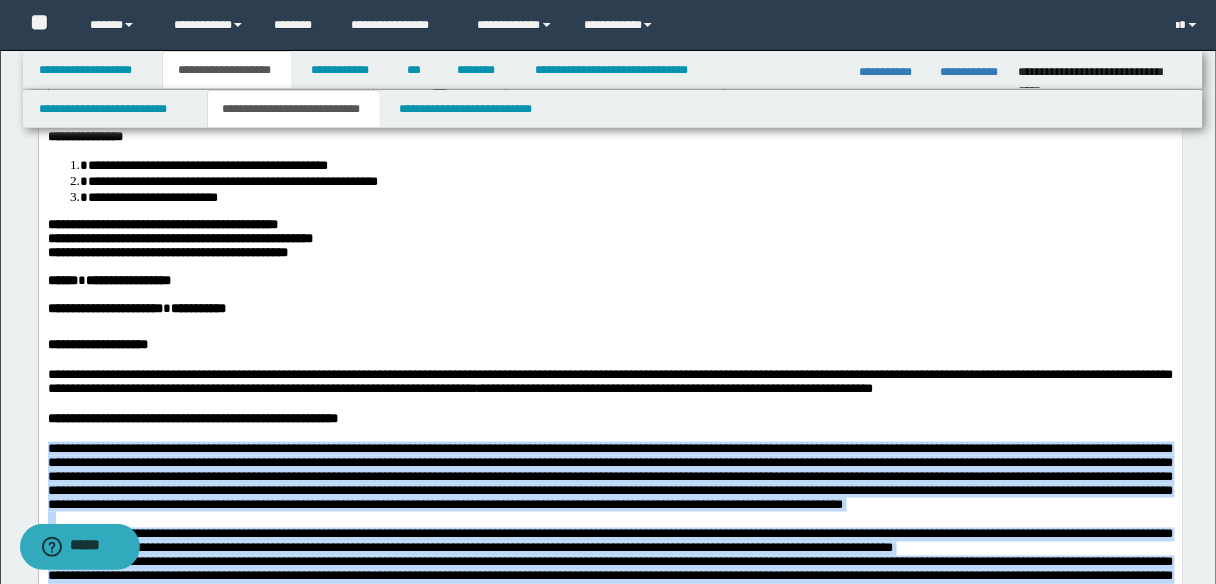 click at bounding box center (633, 267) 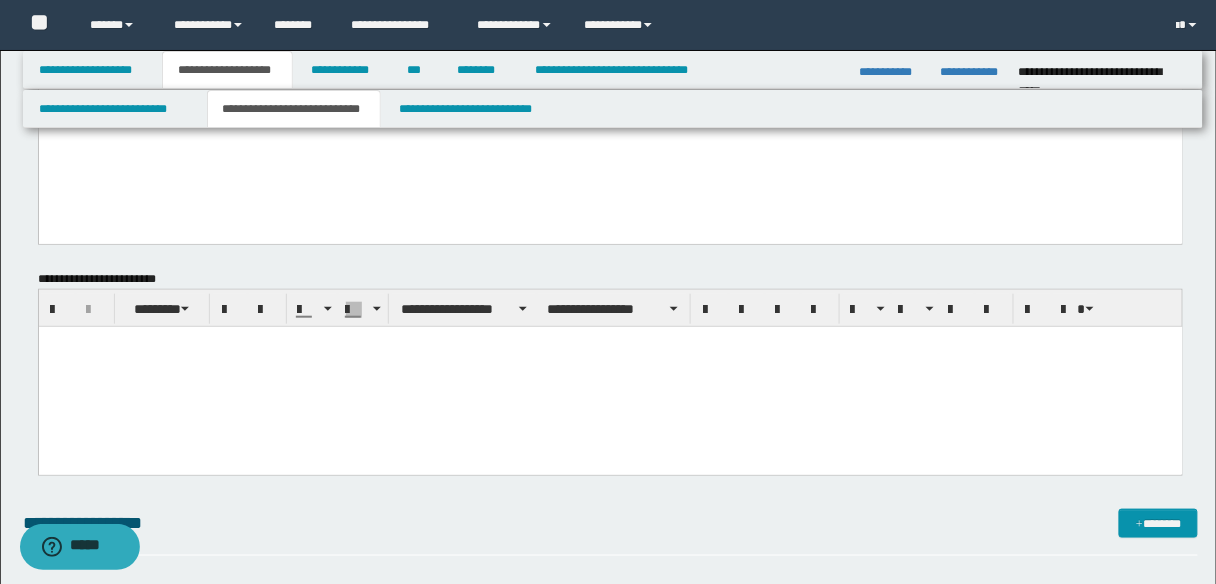 scroll, scrollTop: 2358, scrollLeft: 0, axis: vertical 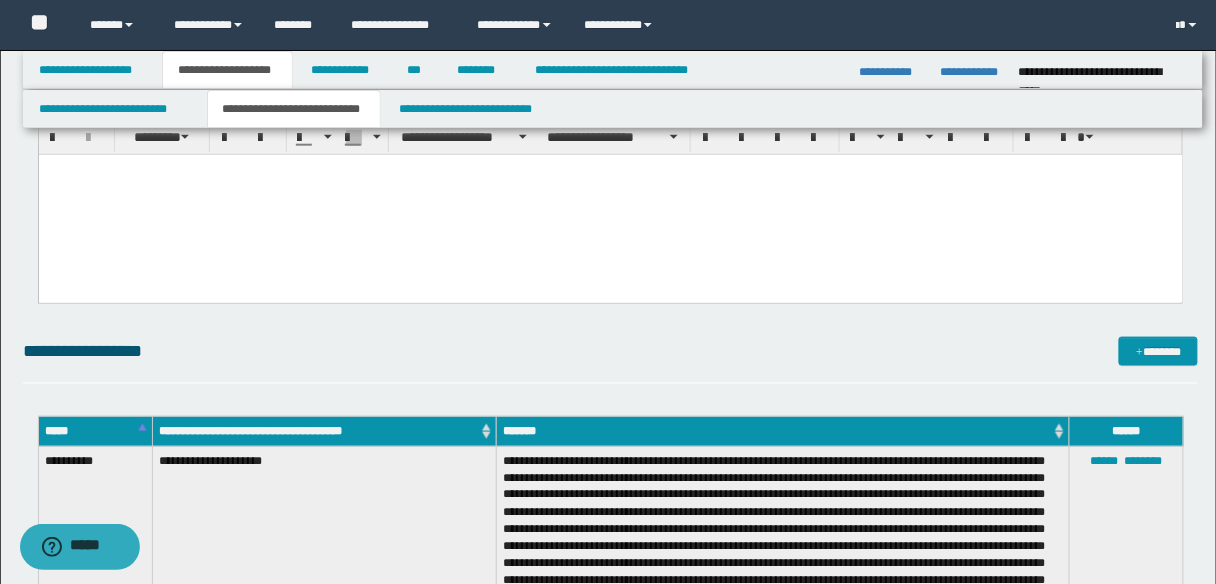 click at bounding box center (610, 202) 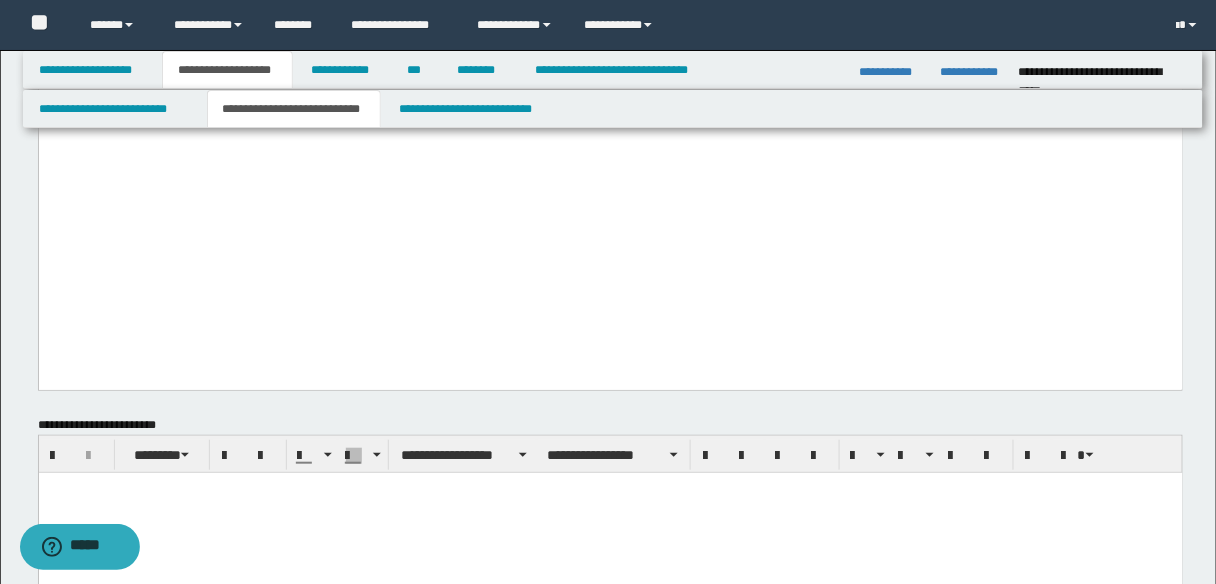 scroll, scrollTop: 2278, scrollLeft: 0, axis: vertical 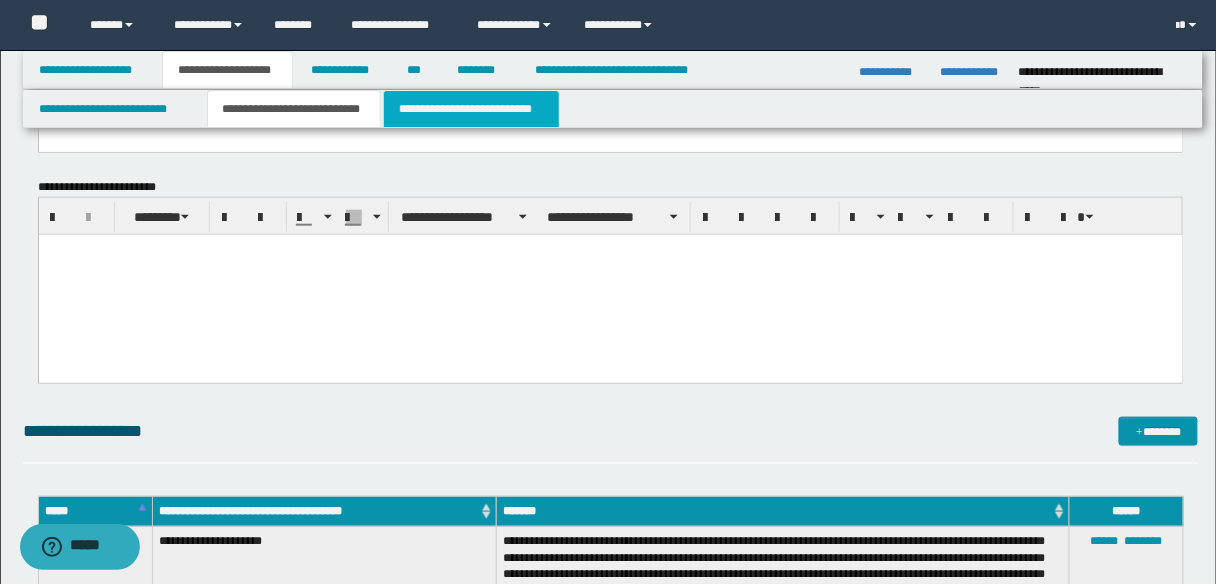 click on "**********" at bounding box center (471, 109) 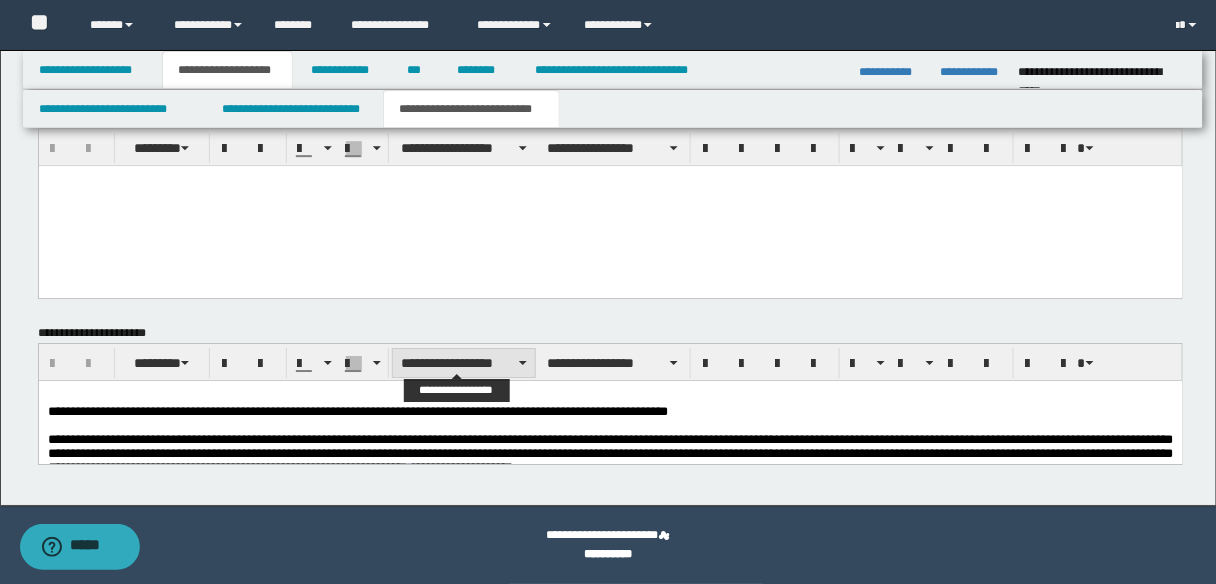 scroll, scrollTop: 1234, scrollLeft: 0, axis: vertical 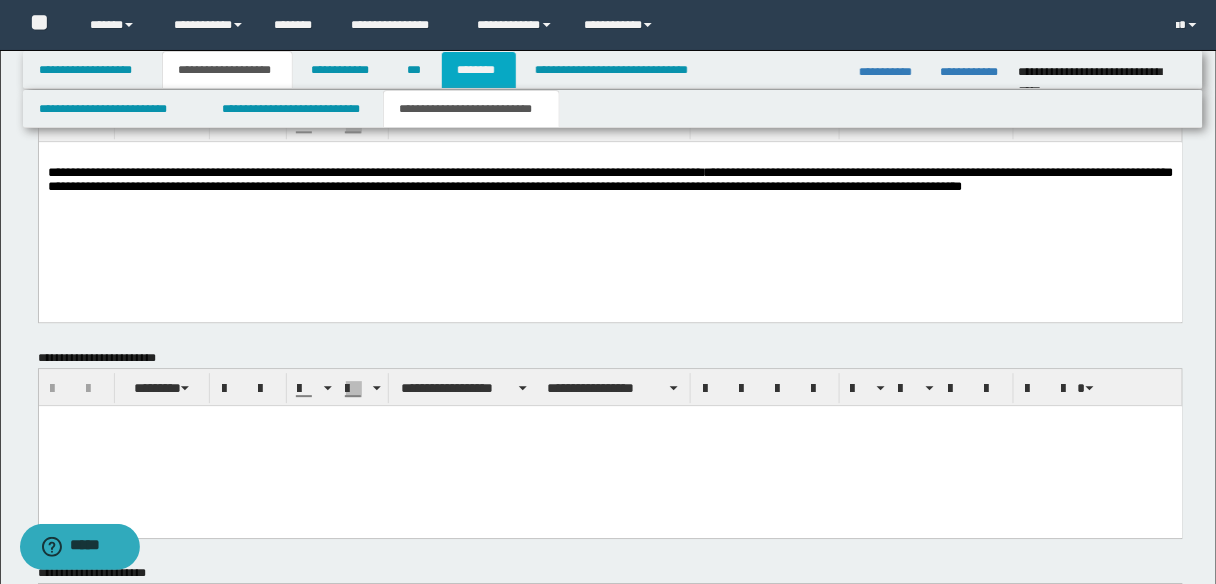 click on "********" at bounding box center (479, 70) 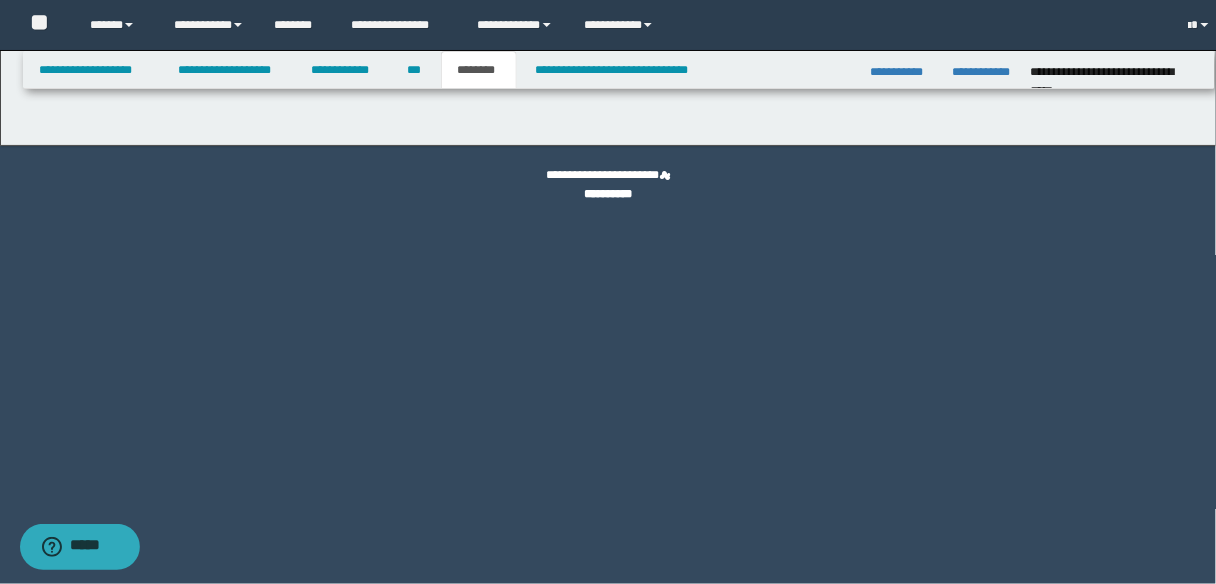 scroll, scrollTop: 0, scrollLeft: 0, axis: both 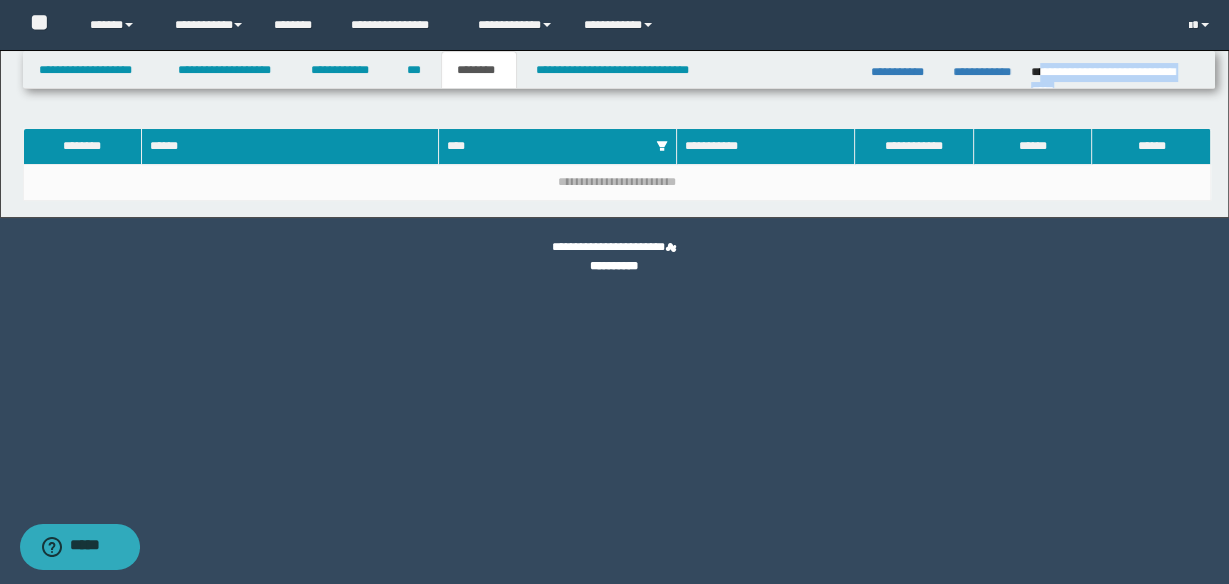 drag, startPoint x: 1201, startPoint y: 73, endPoint x: 1038, endPoint y: 63, distance: 163.30646 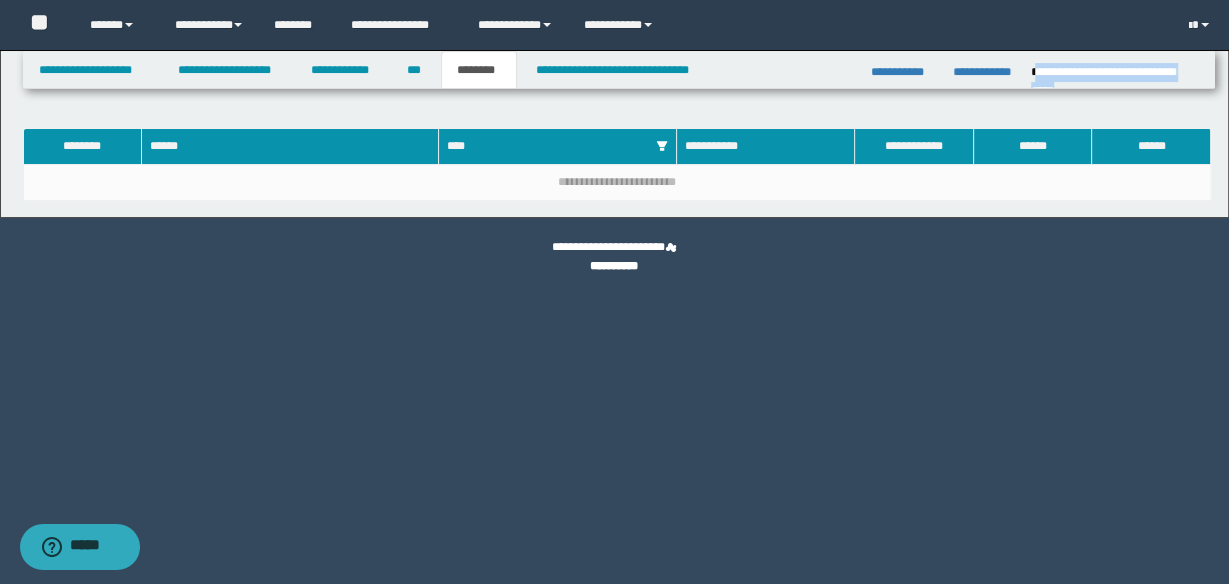 copy on "**********" 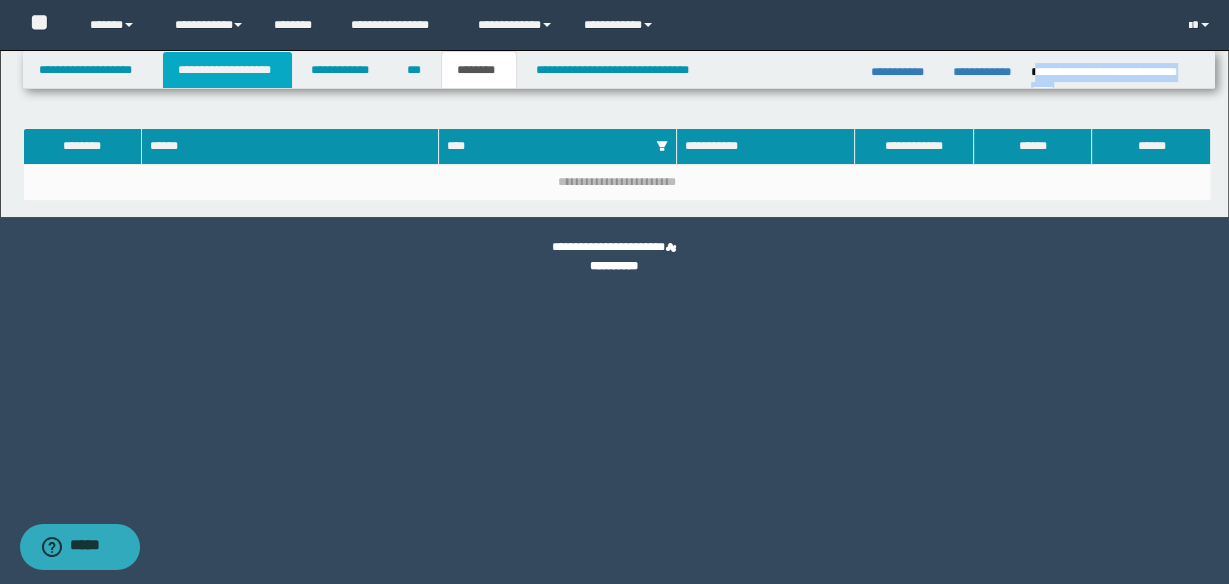 click on "**********" at bounding box center (227, 70) 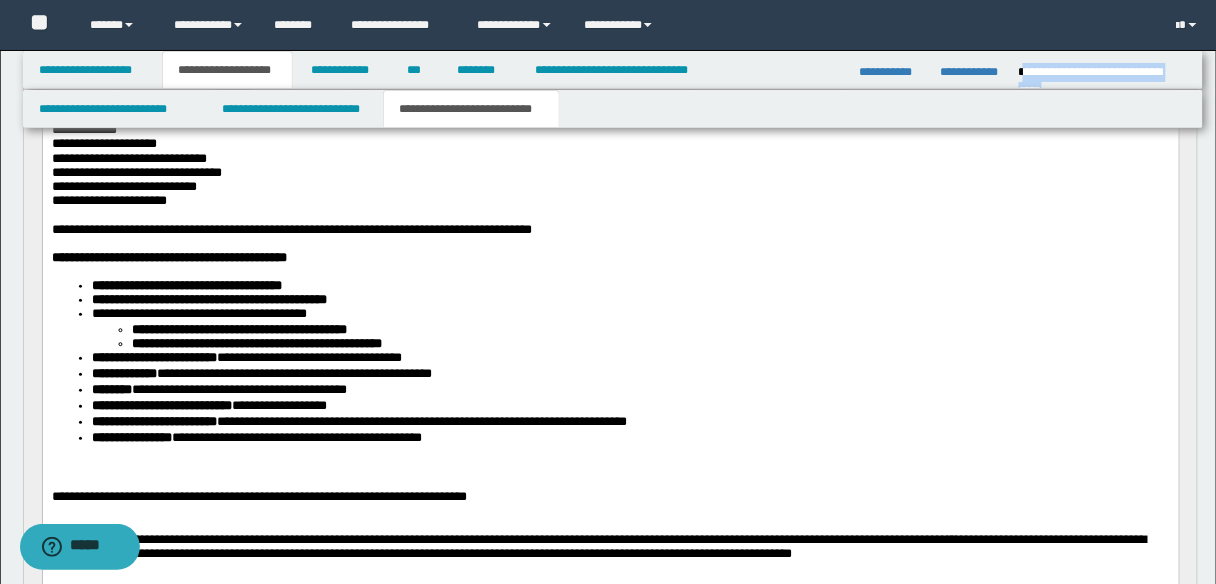 scroll, scrollTop: 400, scrollLeft: 0, axis: vertical 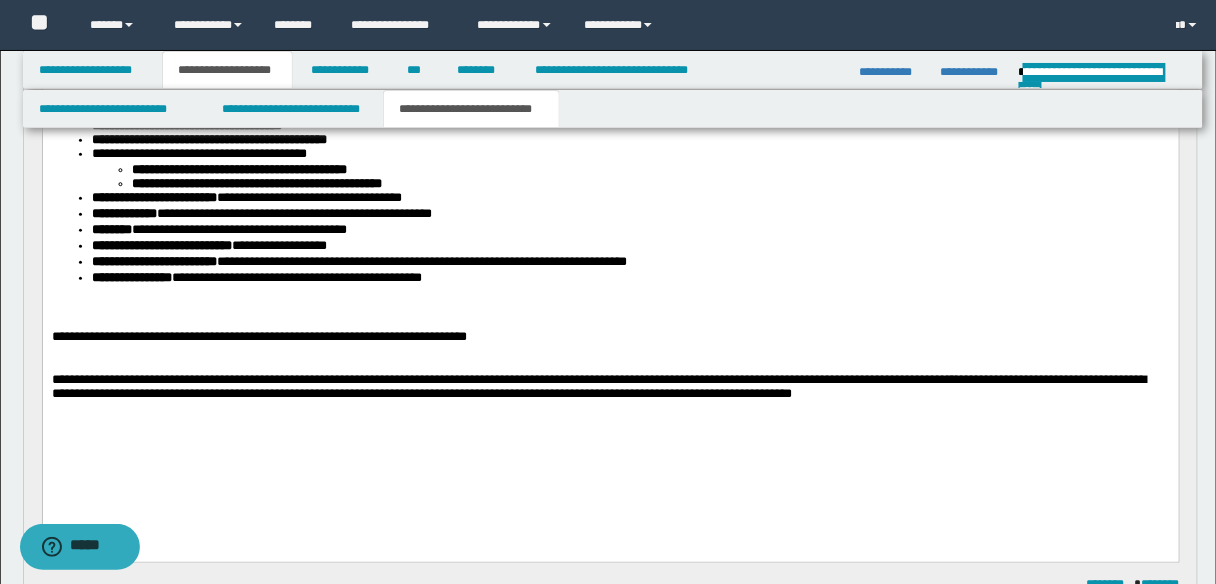 click on "**********" at bounding box center (630, 279) 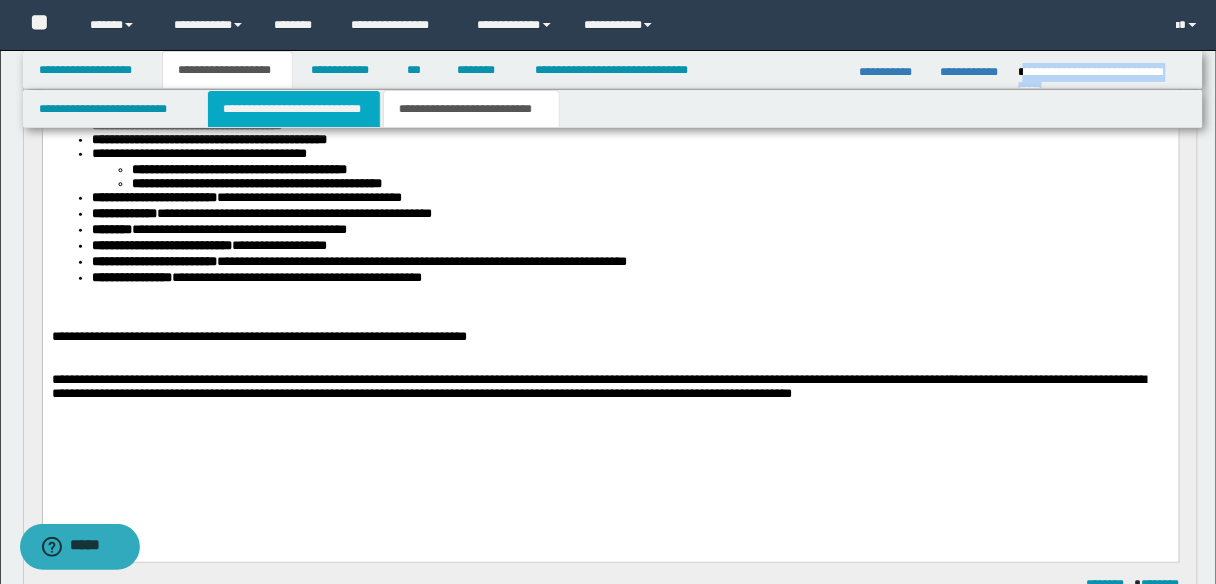click on "**********" at bounding box center [294, 109] 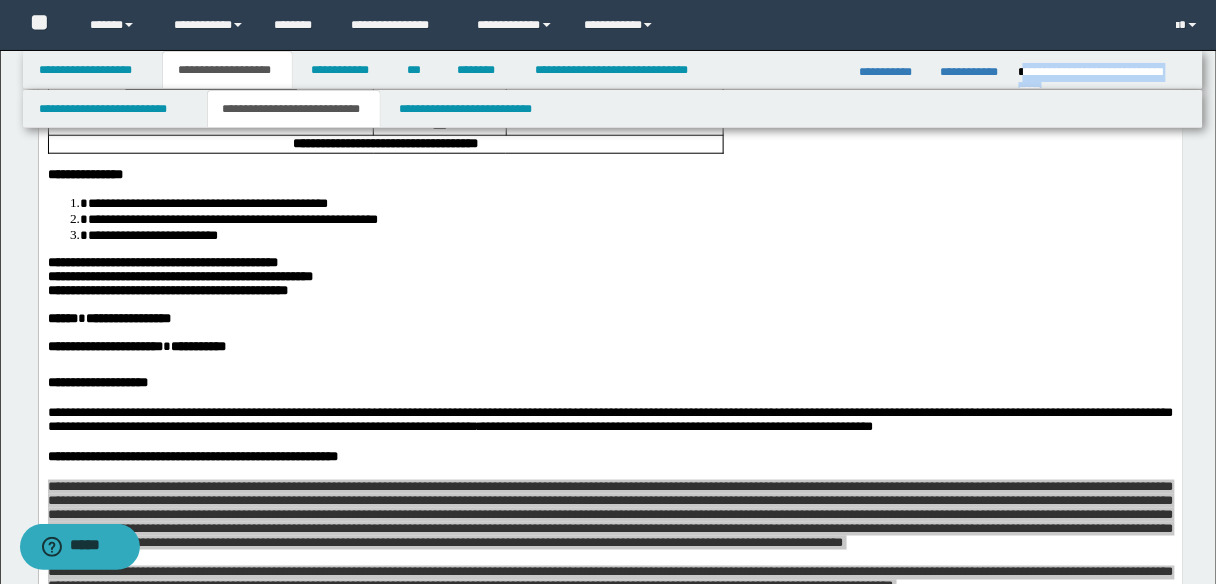 scroll, scrollTop: 160, scrollLeft: 0, axis: vertical 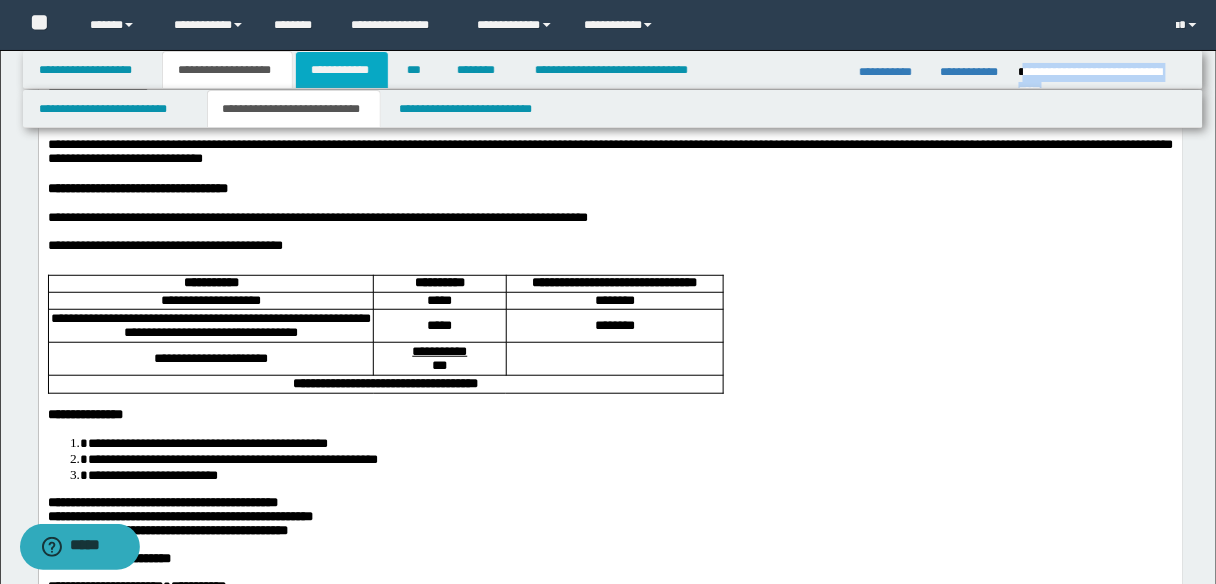 click on "**********" at bounding box center (342, 70) 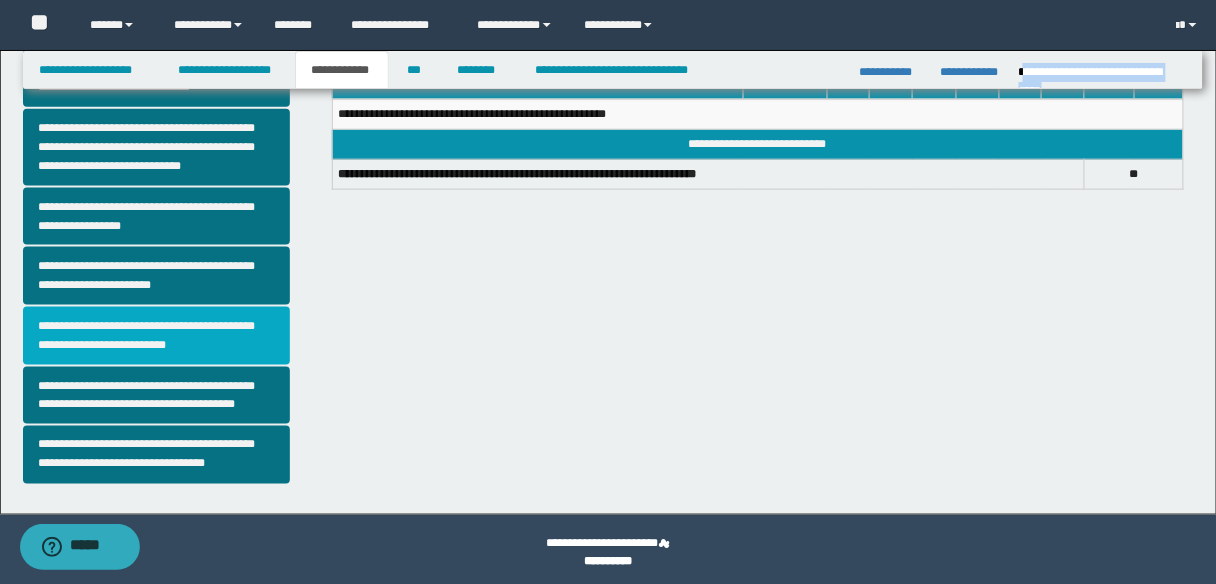 scroll, scrollTop: 564, scrollLeft: 0, axis: vertical 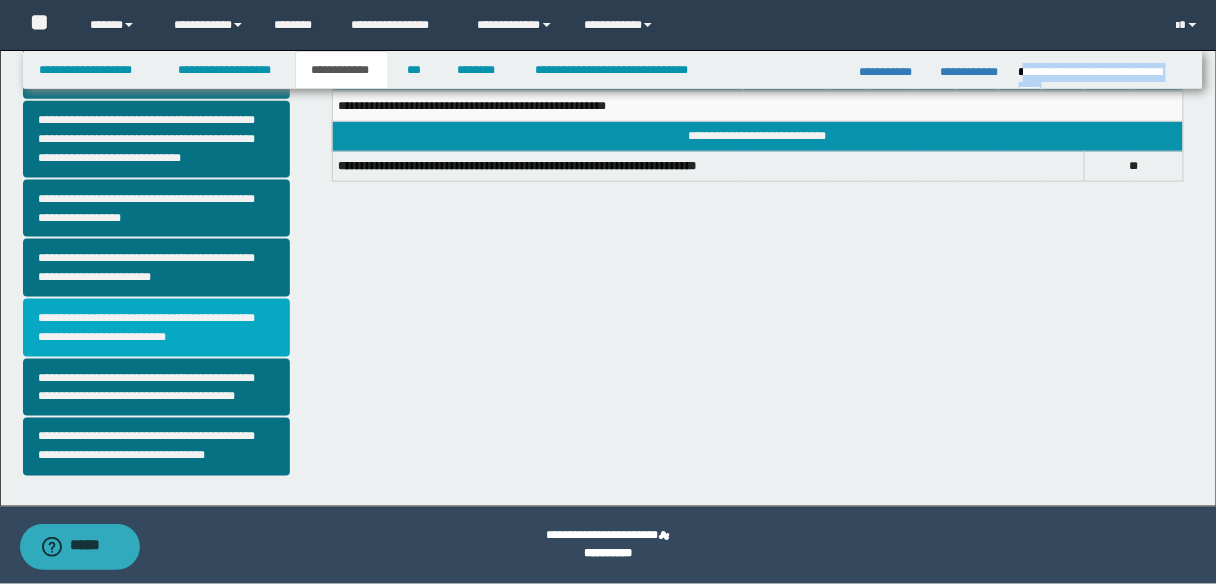 click on "**********" at bounding box center (156, 328) 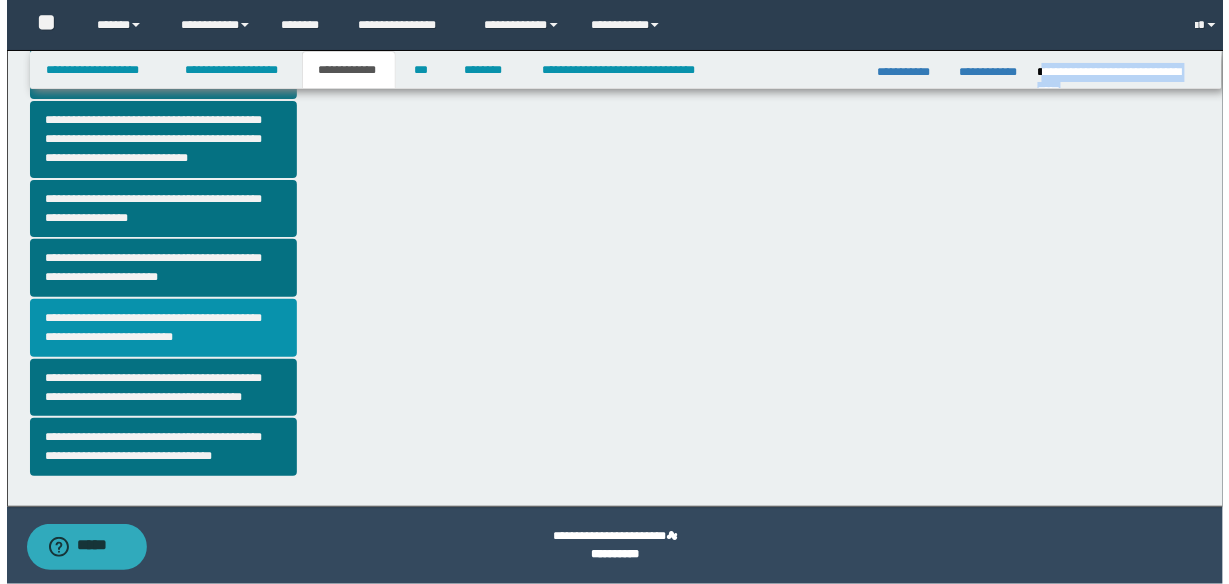 scroll, scrollTop: 0, scrollLeft: 0, axis: both 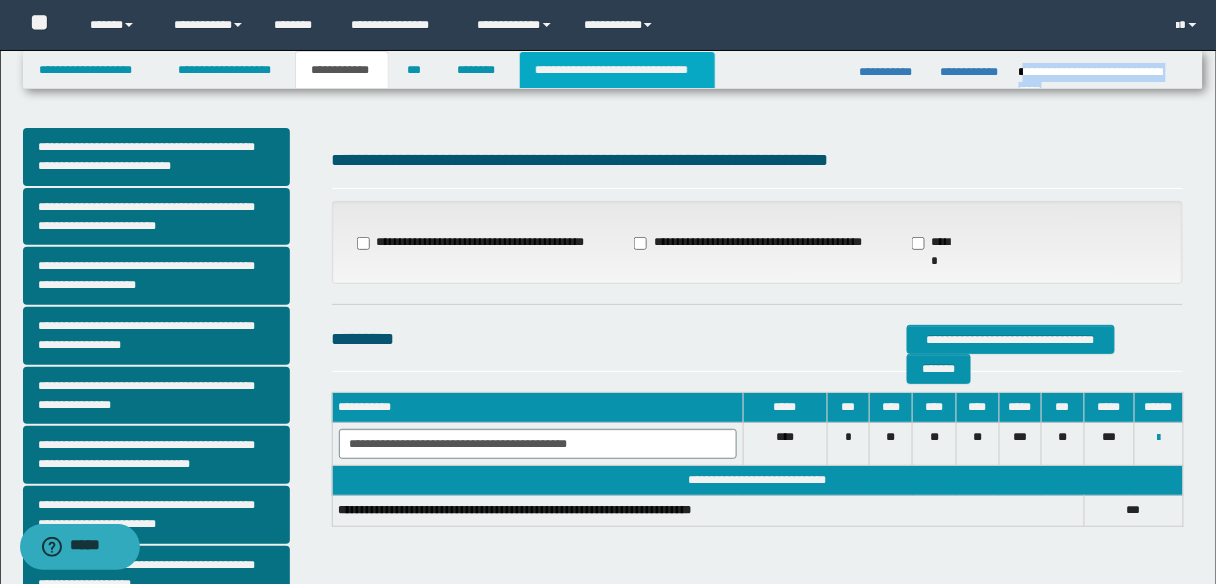 click on "**********" at bounding box center (617, 70) 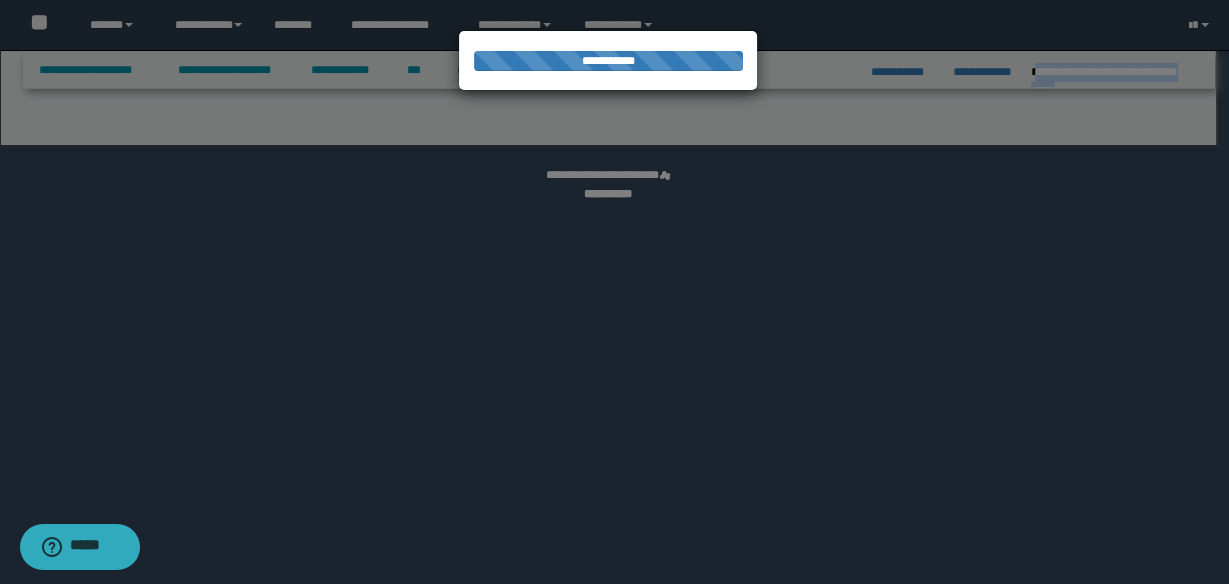 select on "*" 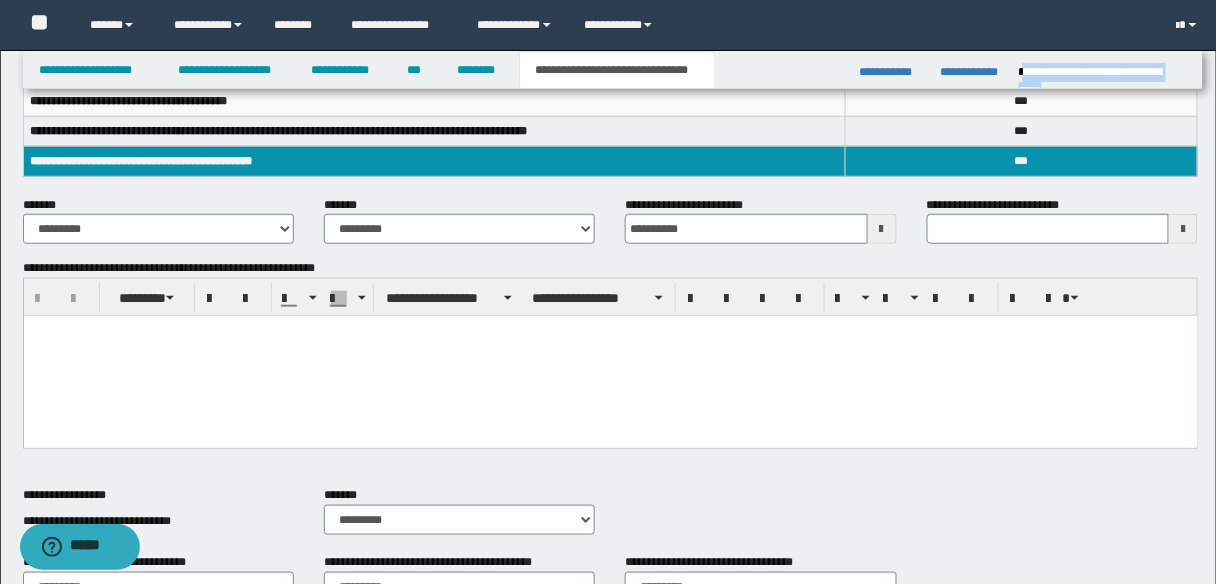 scroll, scrollTop: 320, scrollLeft: 0, axis: vertical 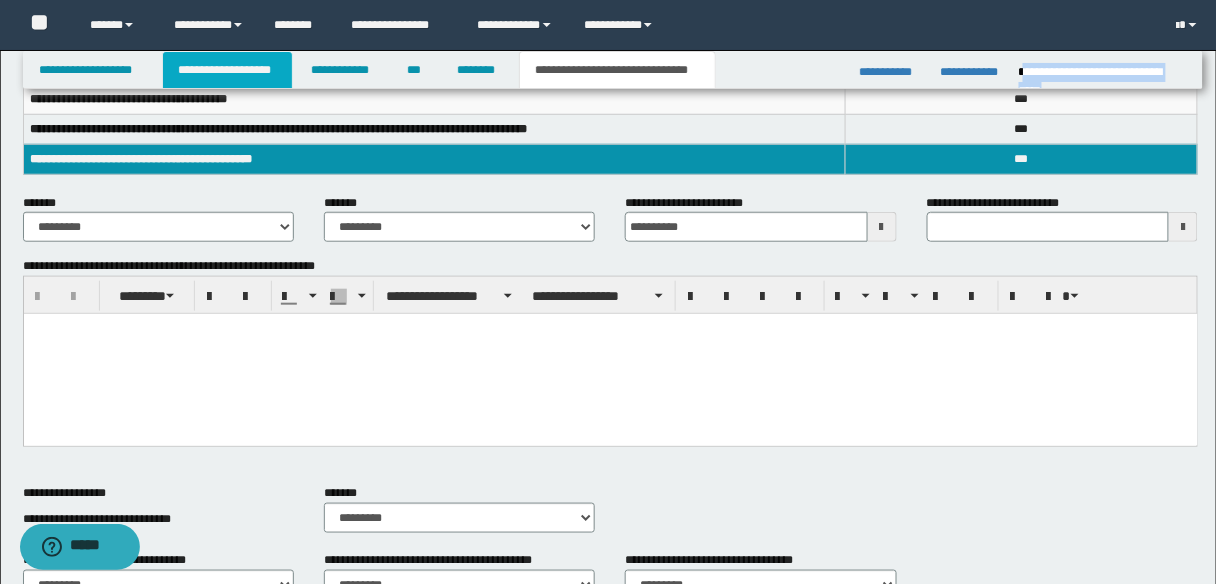 click on "**********" at bounding box center [227, 70] 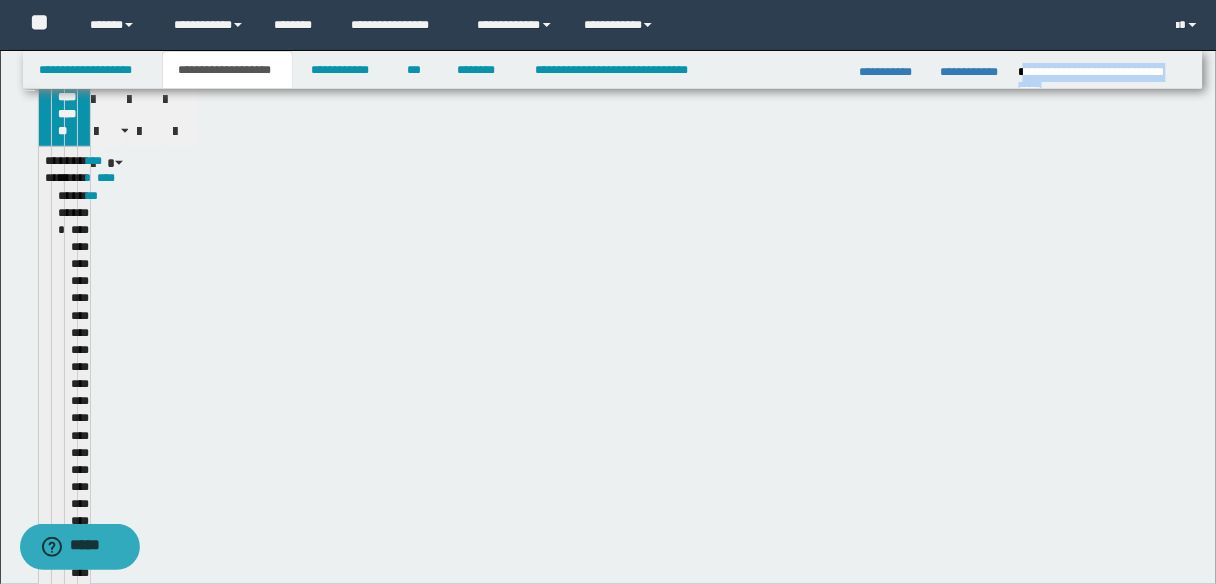 scroll, scrollTop: 351, scrollLeft: 0, axis: vertical 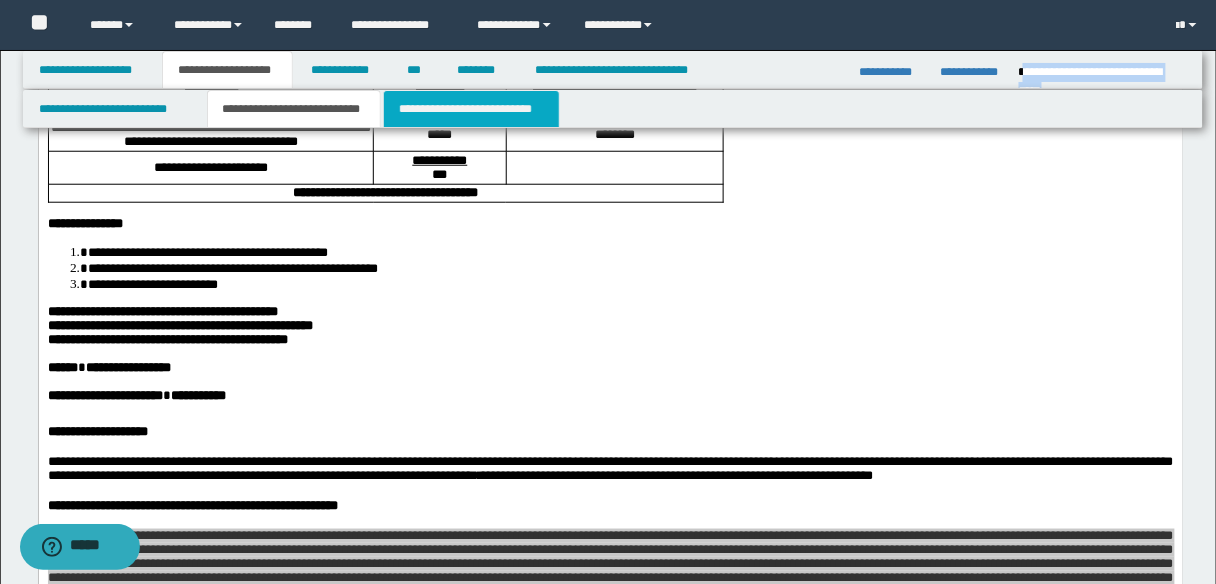 click on "**********" at bounding box center (471, 109) 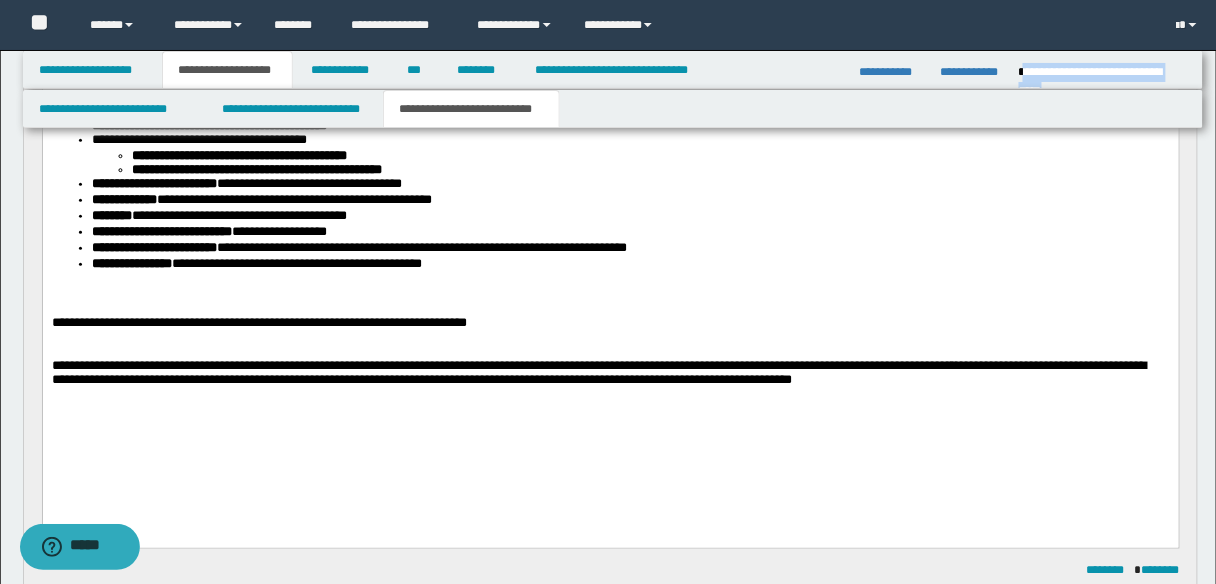 scroll, scrollTop: 431, scrollLeft: 0, axis: vertical 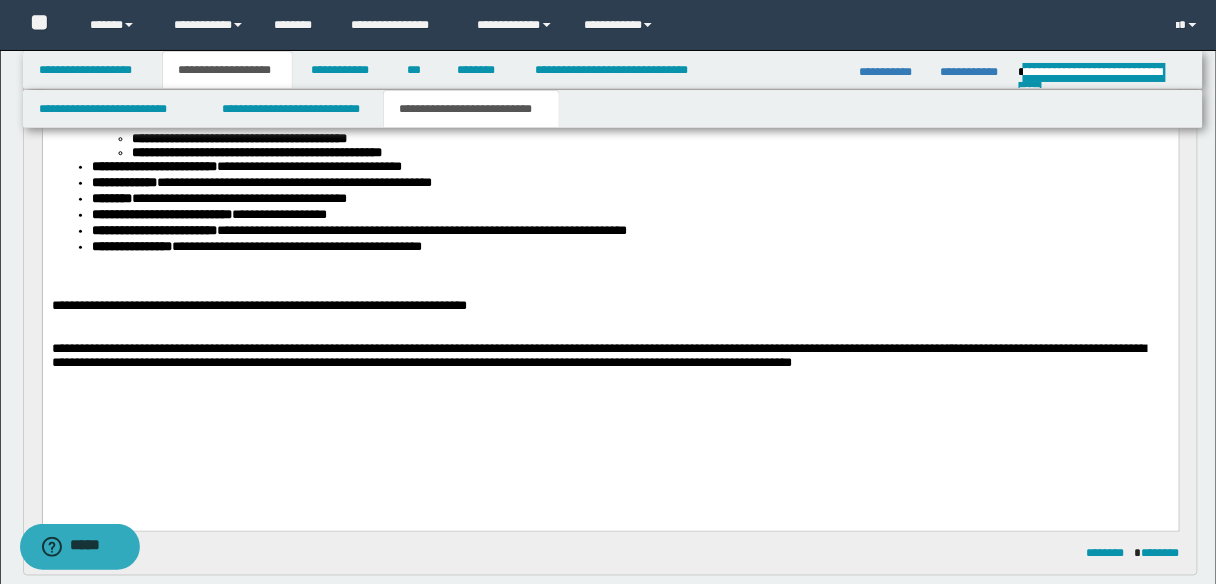 click at bounding box center [610, 320] 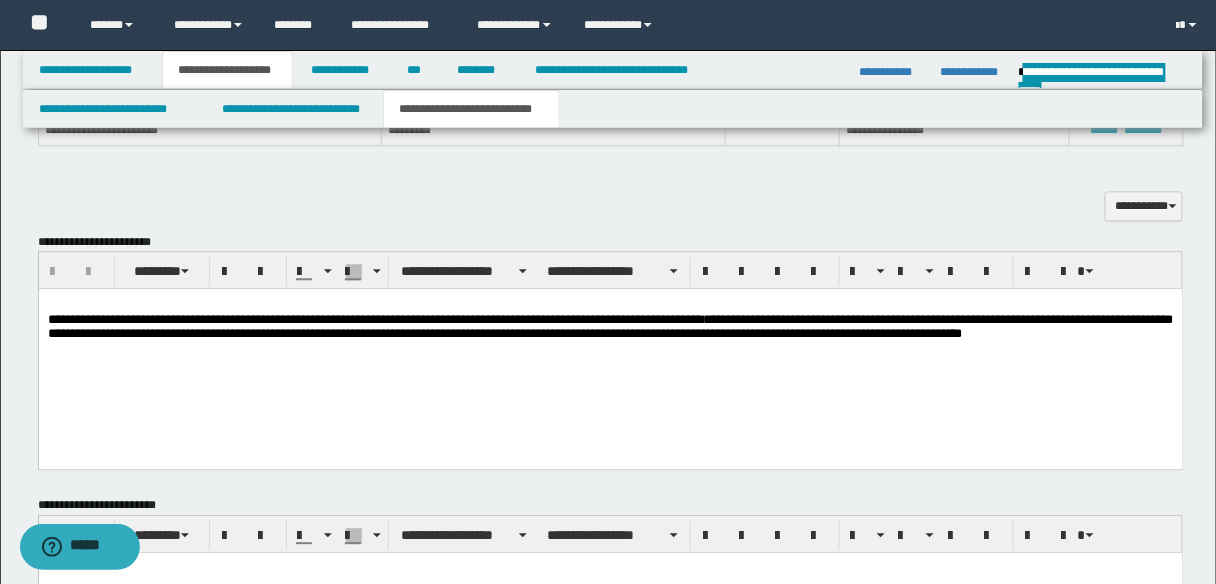 scroll, scrollTop: 1231, scrollLeft: 0, axis: vertical 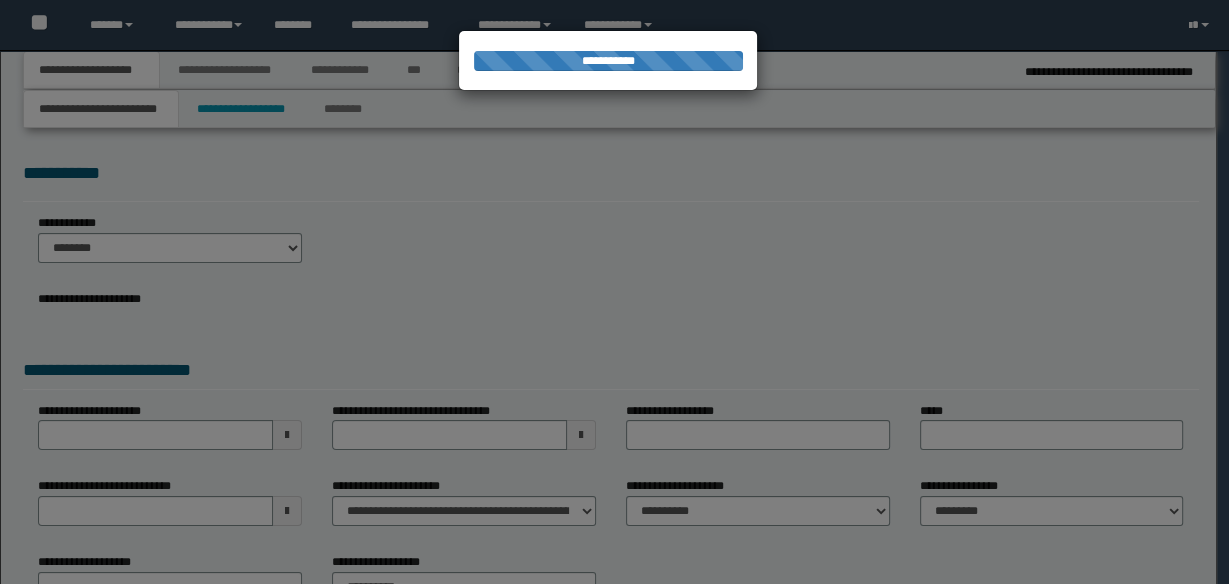 select on "*" 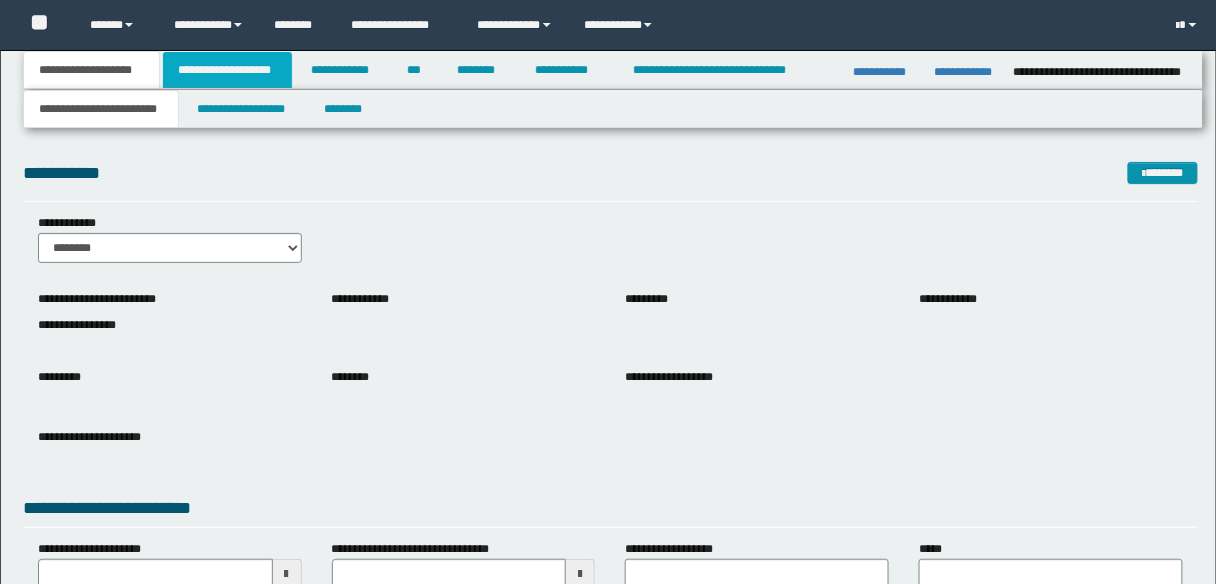 click on "**********" at bounding box center [227, 70] 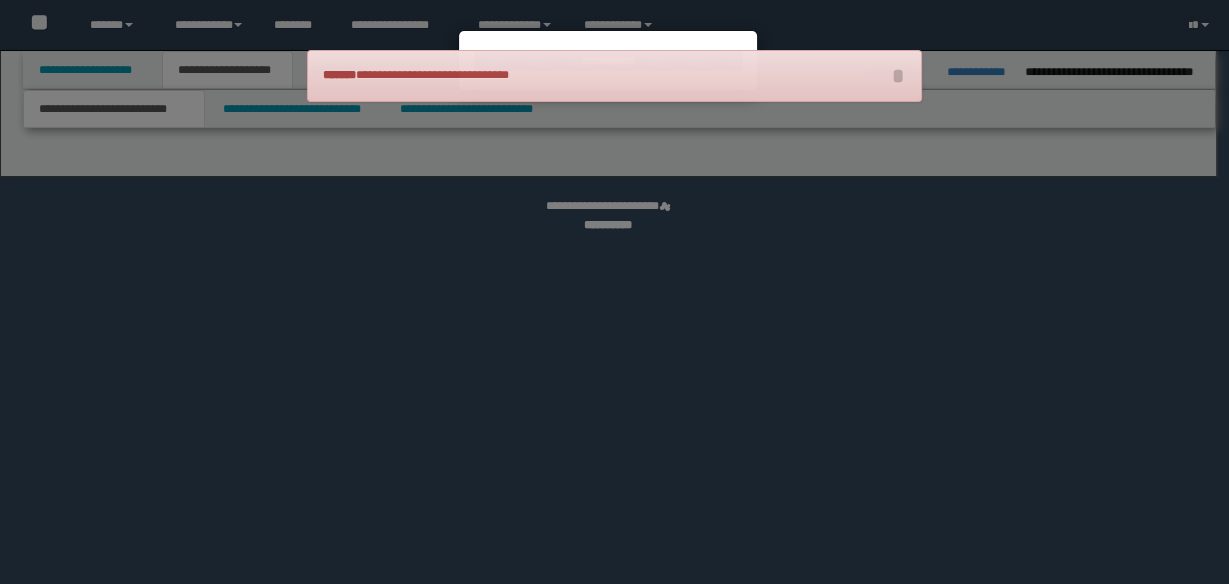 scroll, scrollTop: 0, scrollLeft: 0, axis: both 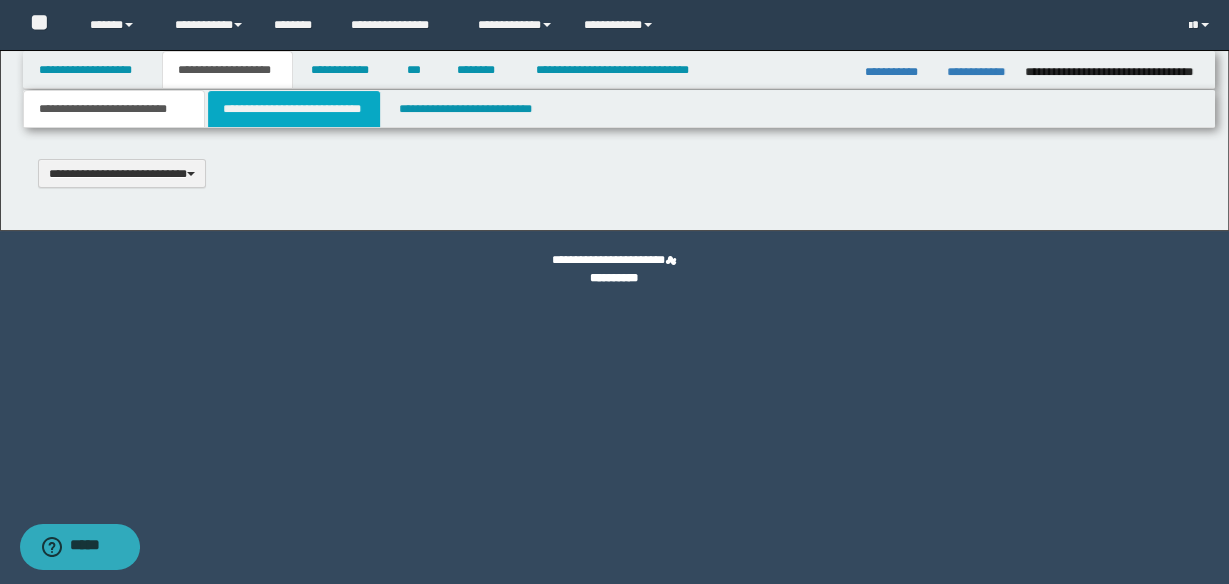 click on "**********" at bounding box center (294, 109) 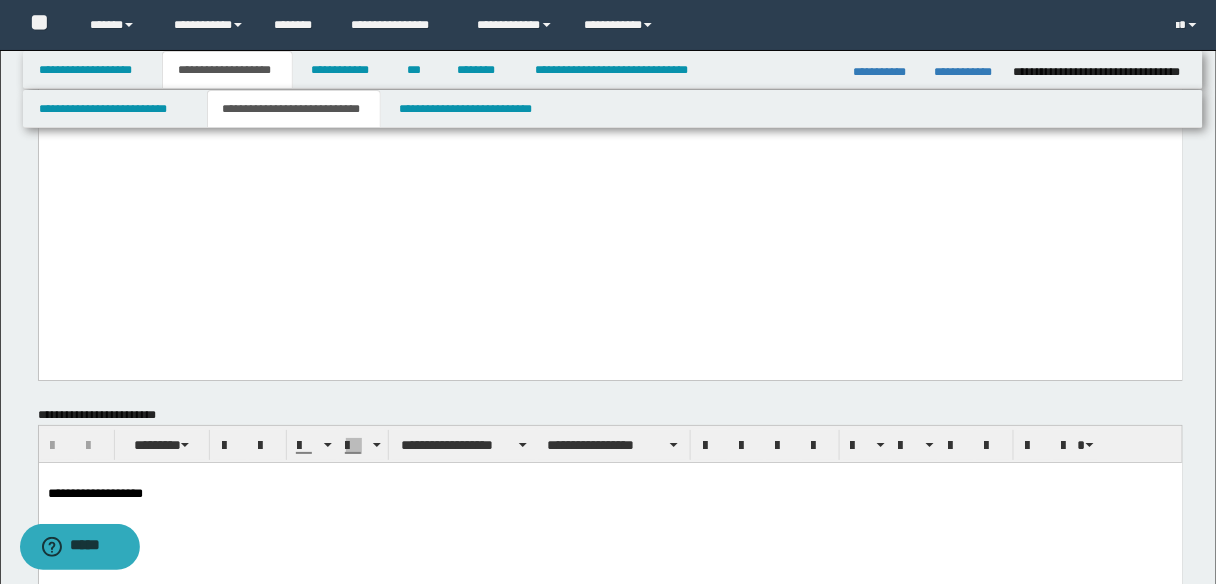 scroll, scrollTop: 1920, scrollLeft: 0, axis: vertical 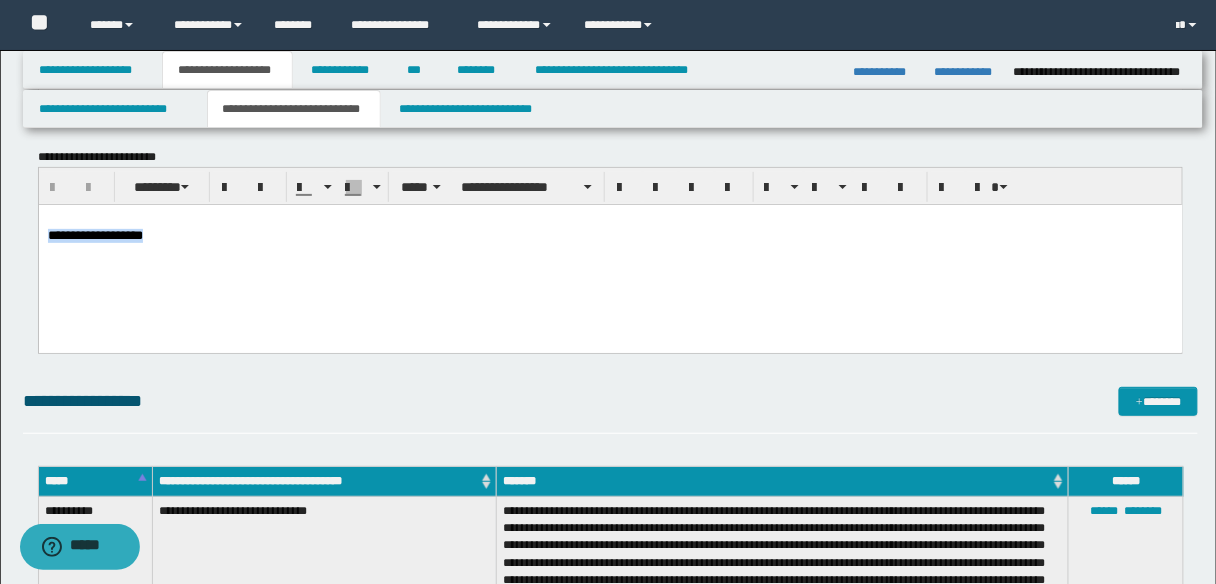 drag, startPoint x: 178, startPoint y: 241, endPoint x: 27, endPoint y: 238, distance: 151.0298 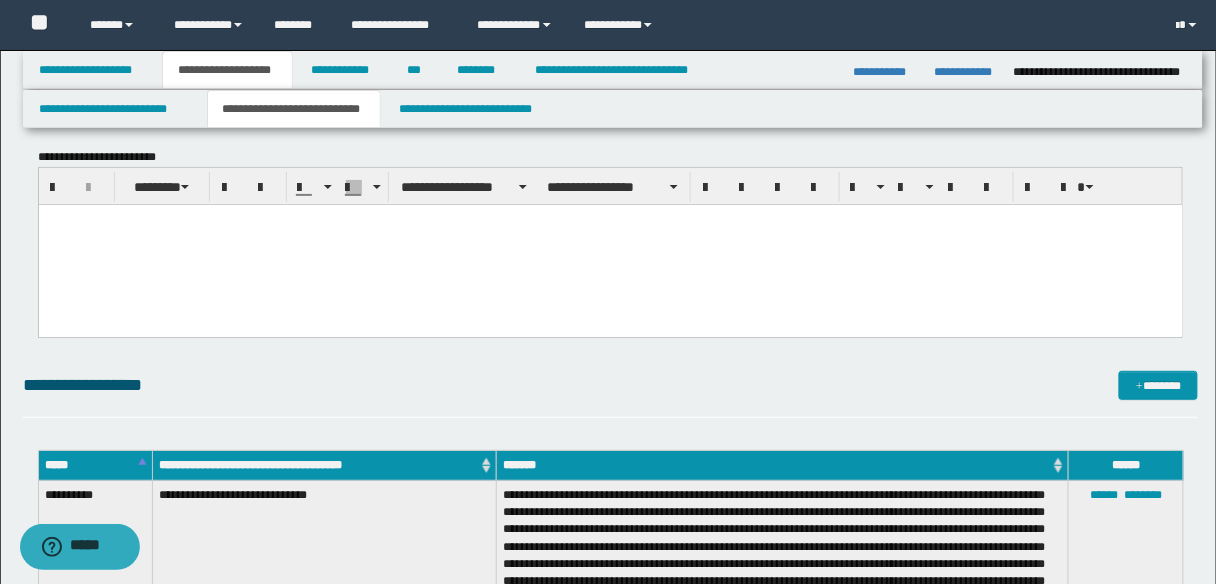 scroll, scrollTop: 2160, scrollLeft: 0, axis: vertical 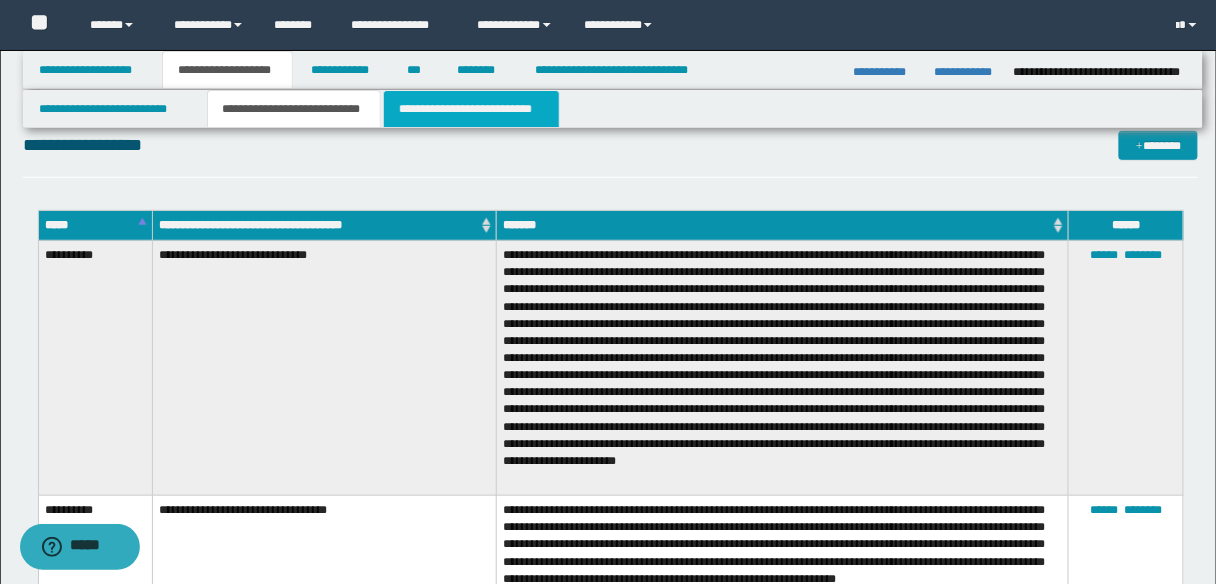 click on "**********" at bounding box center [471, 109] 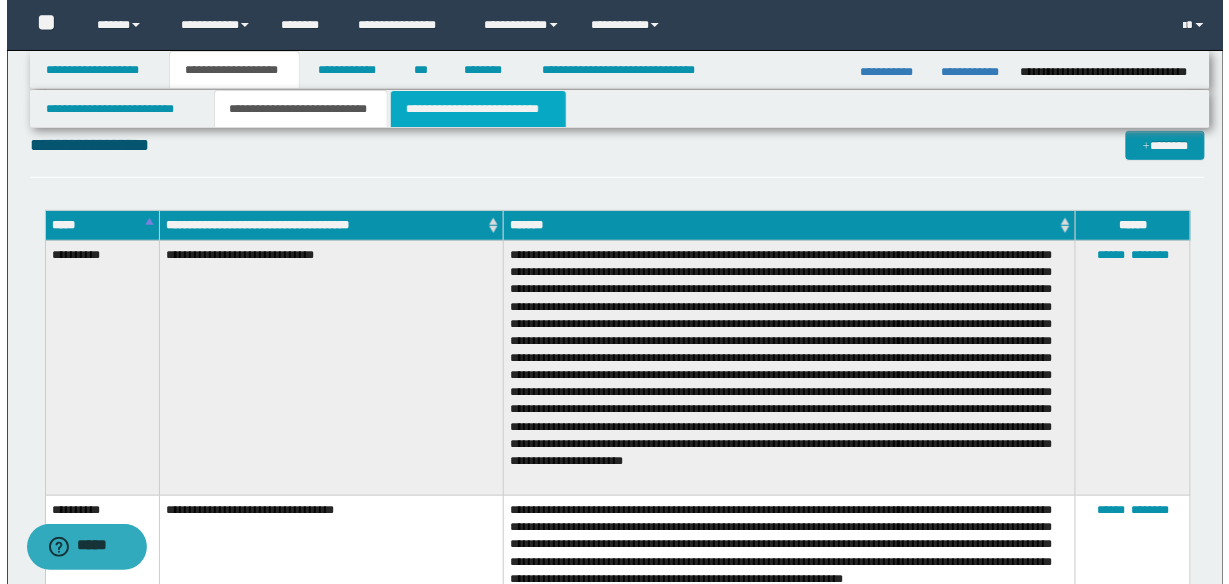 scroll, scrollTop: 0, scrollLeft: 0, axis: both 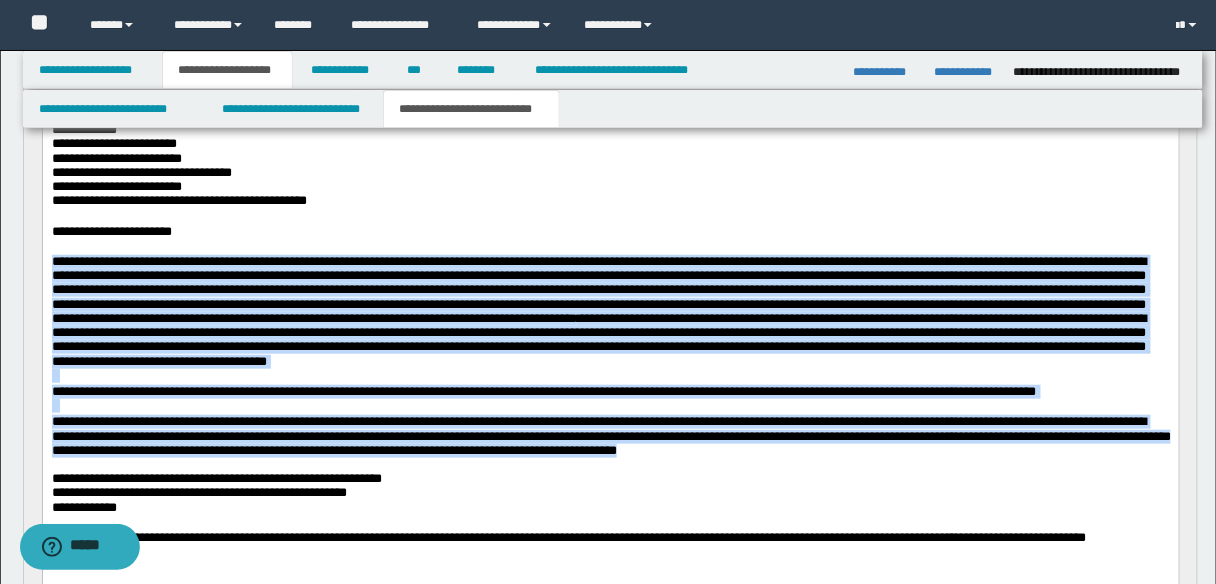 drag, startPoint x: 49, startPoint y: 274, endPoint x: 136, endPoint y: 523, distance: 263.76126 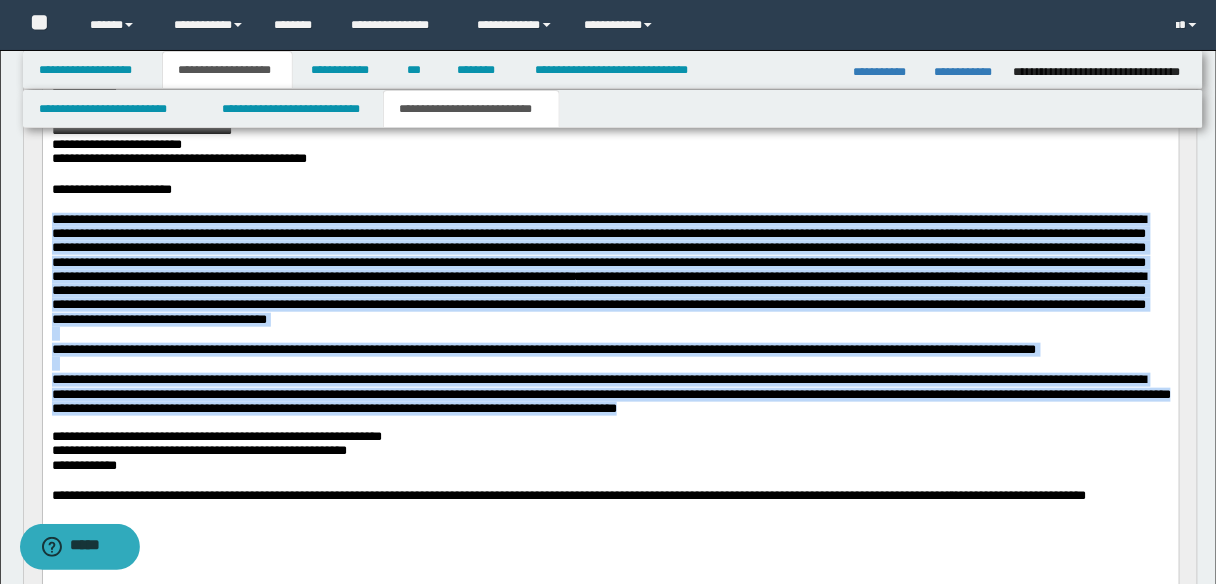 scroll, scrollTop: 320, scrollLeft: 0, axis: vertical 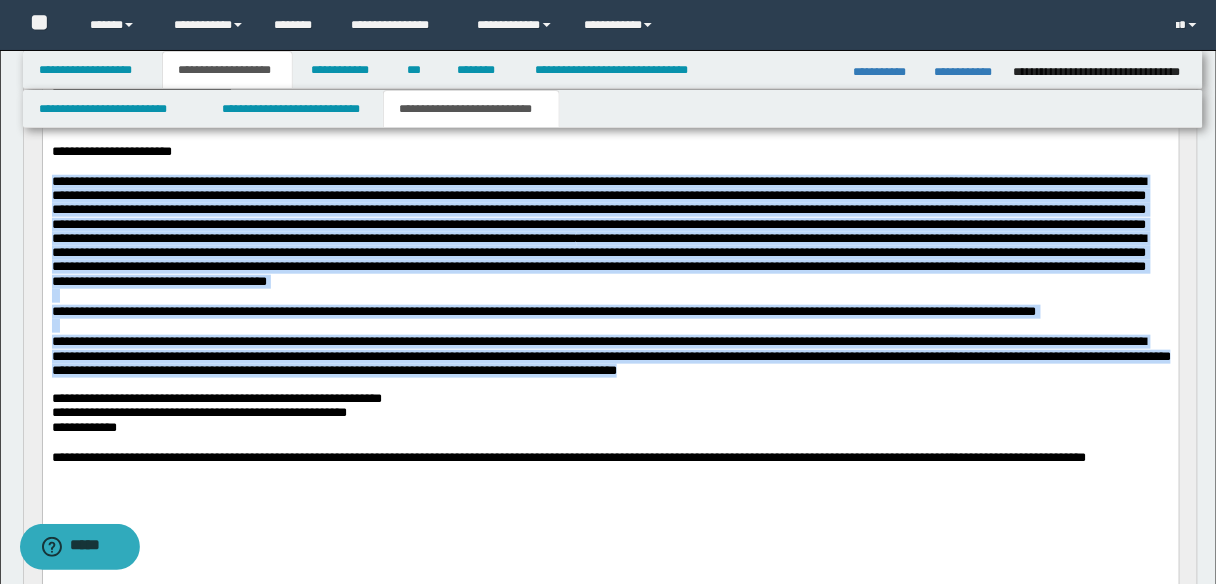 copy on "**********" 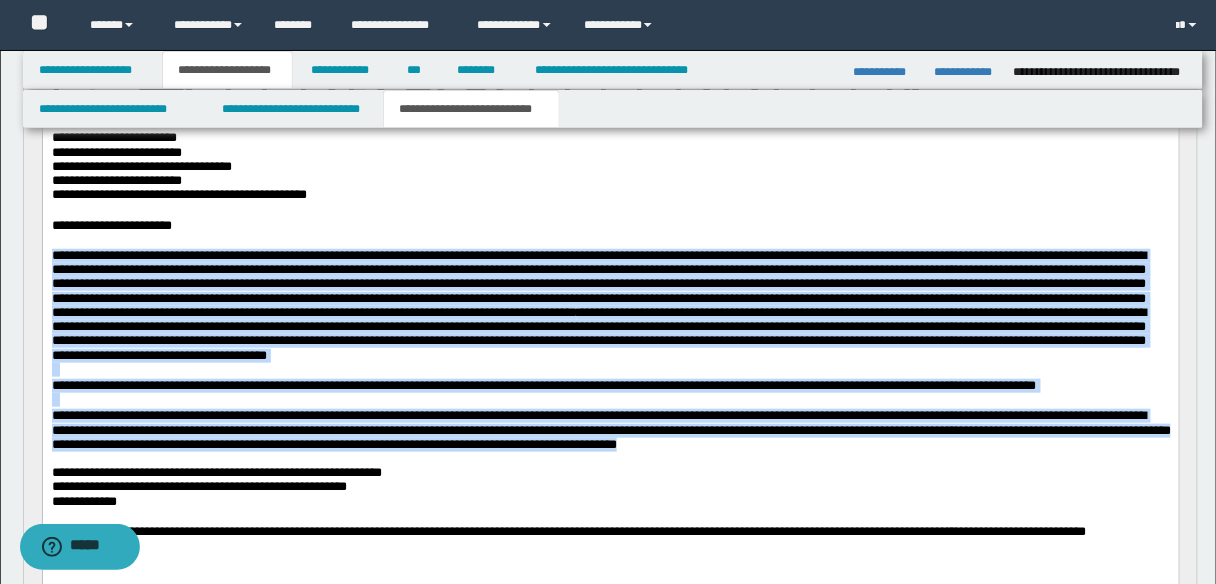 scroll, scrollTop: 160, scrollLeft: 0, axis: vertical 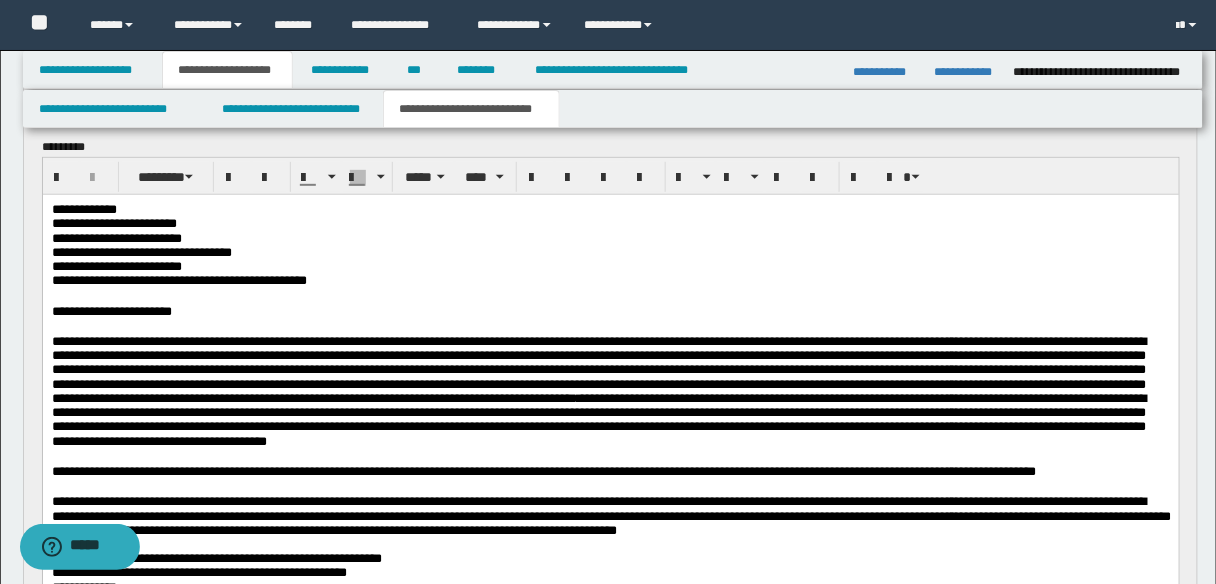click on "**********" at bounding box center [610, 311] 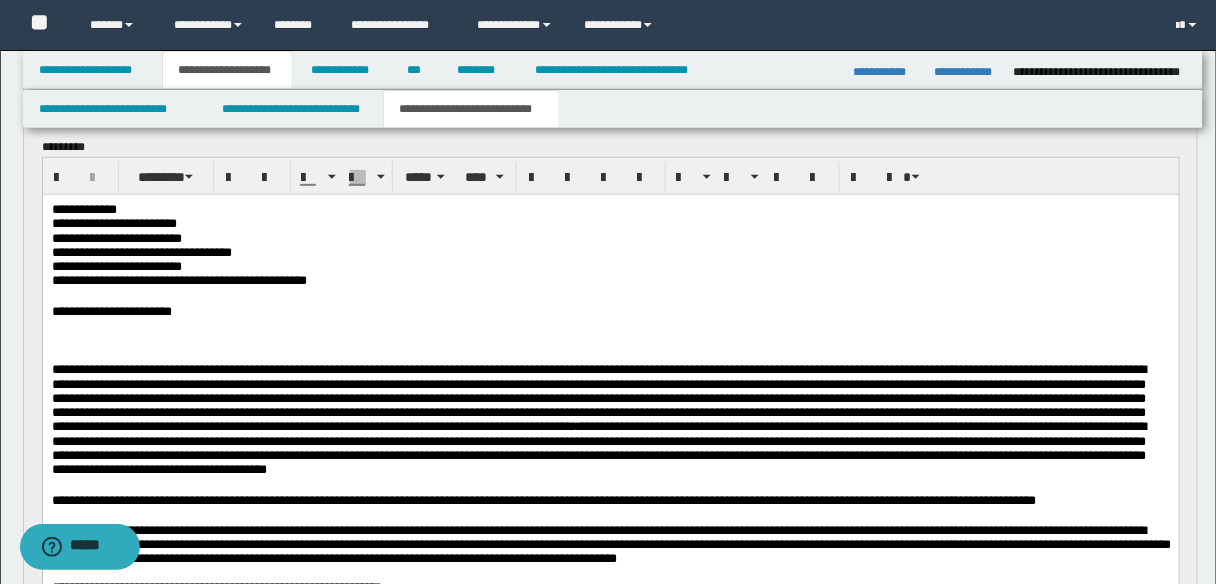 paste 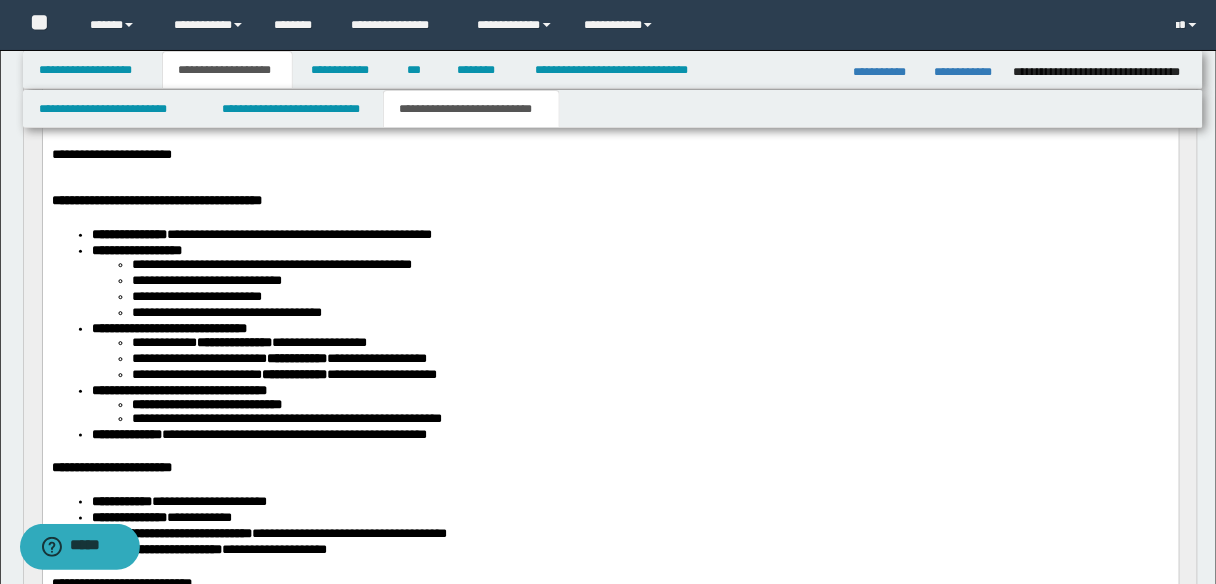 scroll, scrollTop: 320, scrollLeft: 0, axis: vertical 